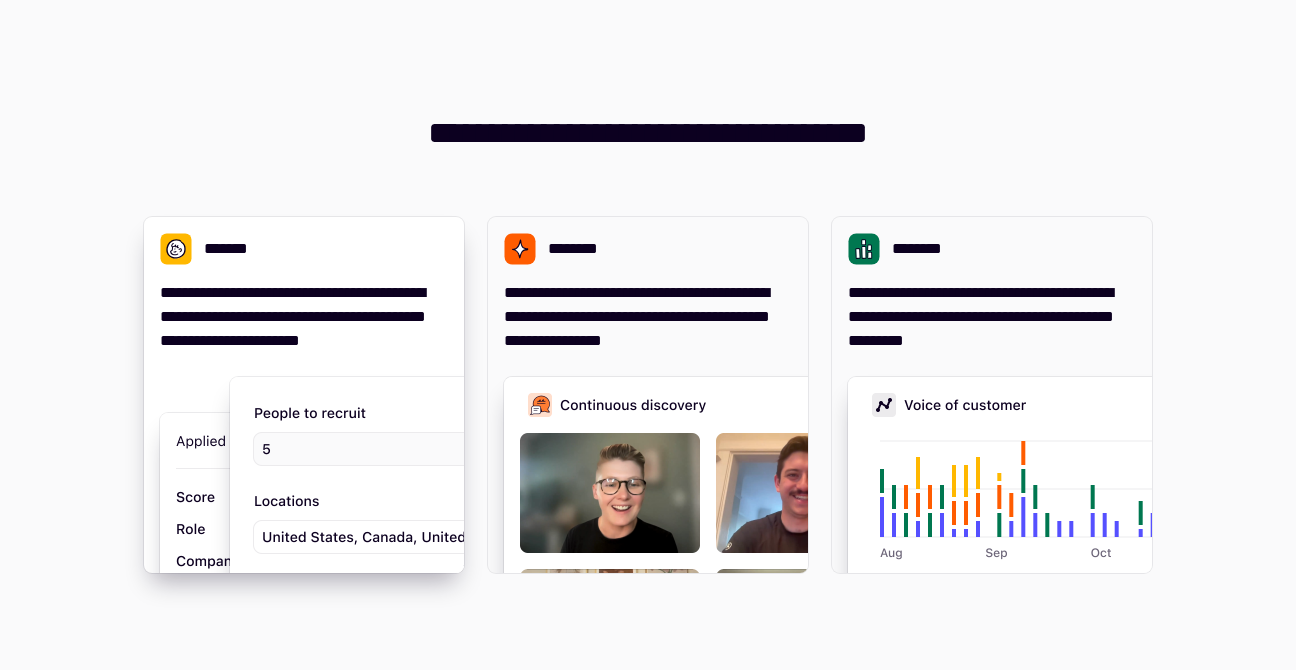 scroll, scrollTop: 0, scrollLeft: 0, axis: both 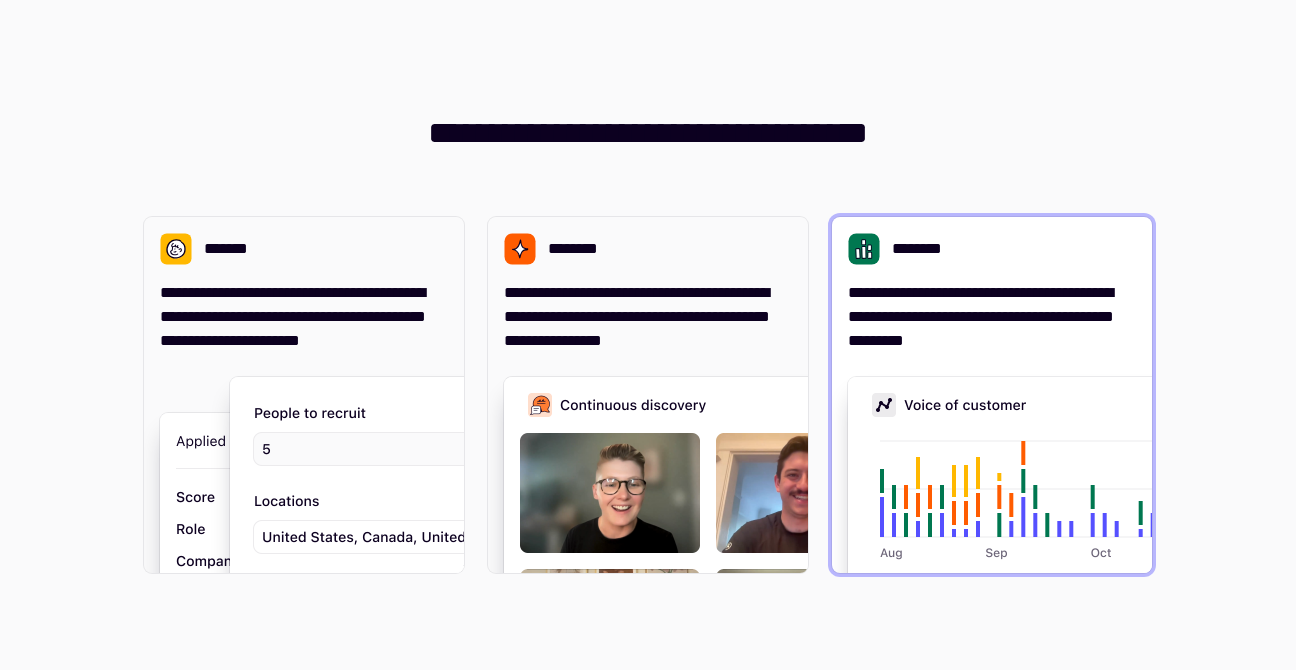 click on "**********" at bounding box center (992, 395) 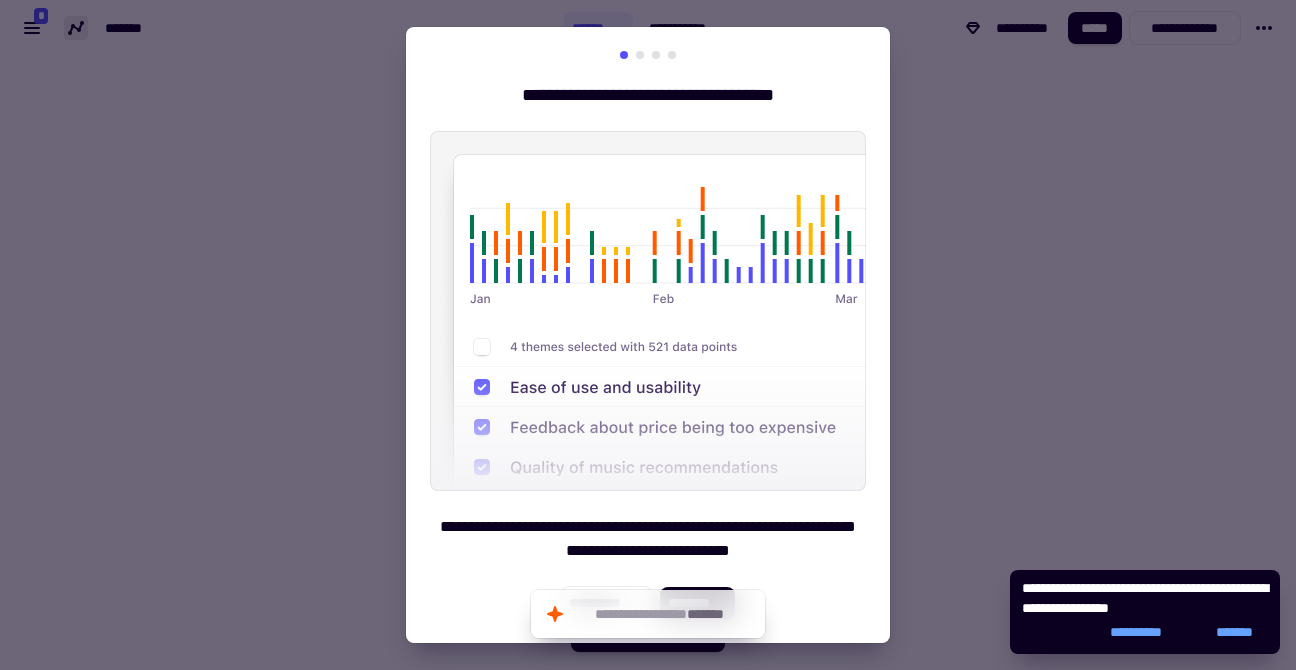 click at bounding box center (648, 335) 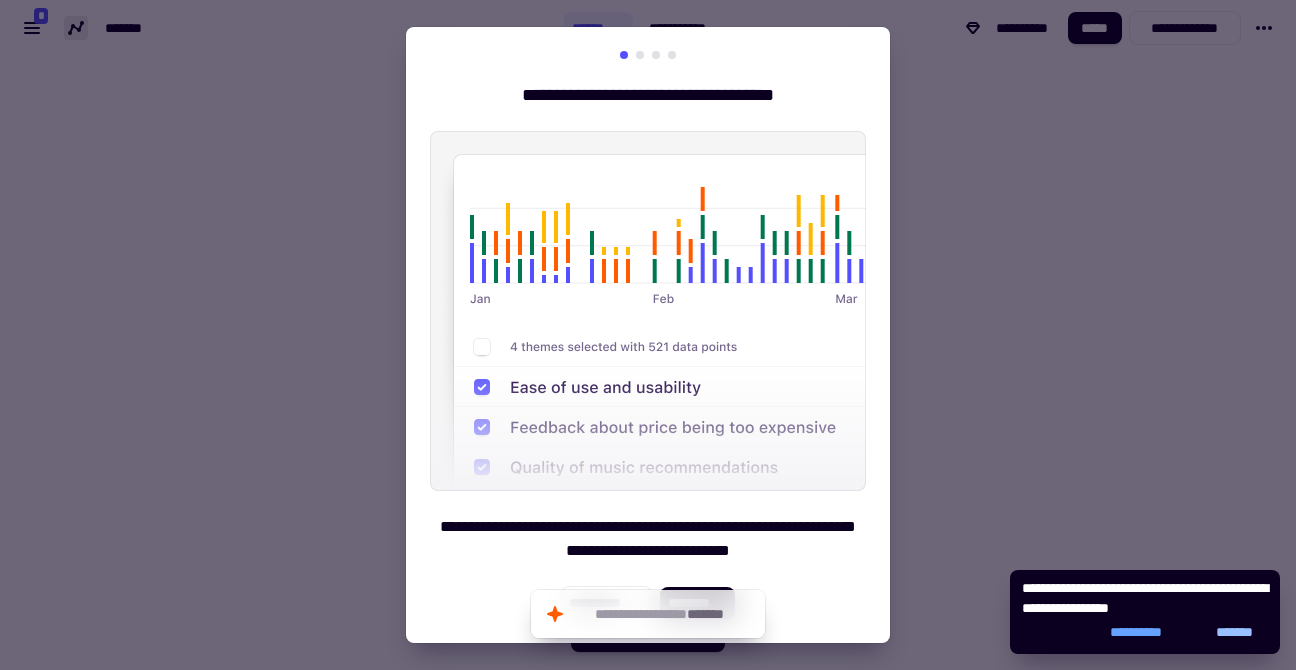 click on "*******" 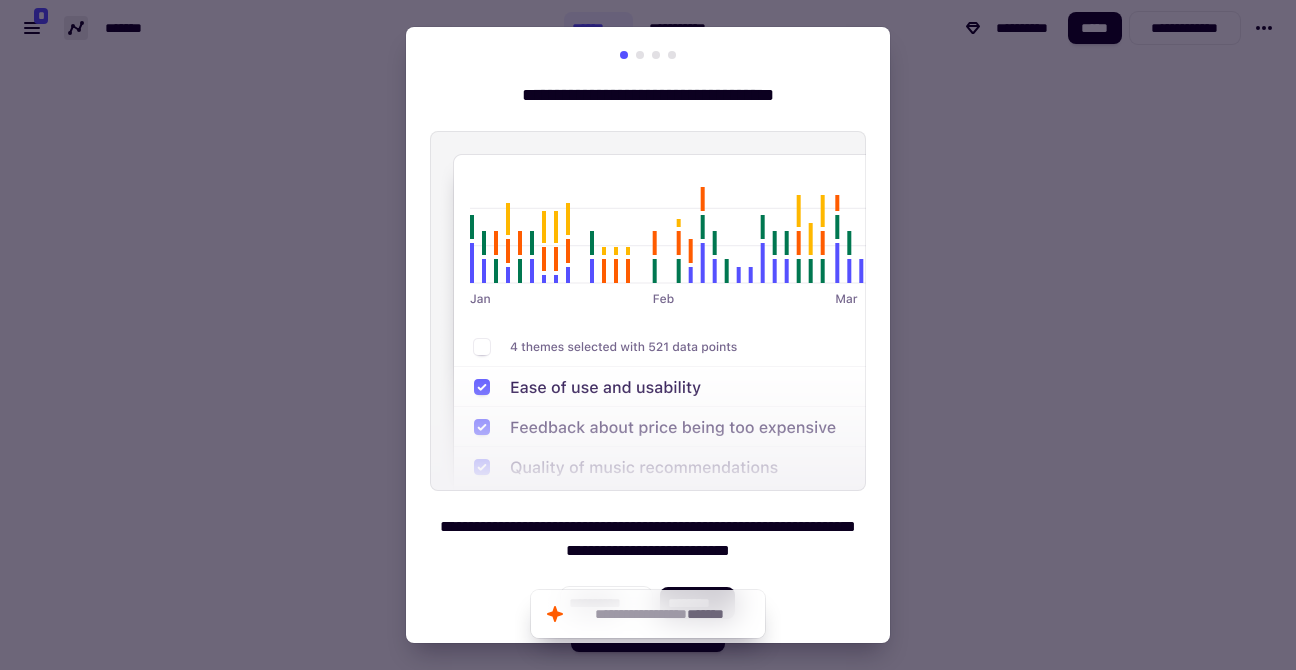 click on "**********" at bounding box center [648, 335] 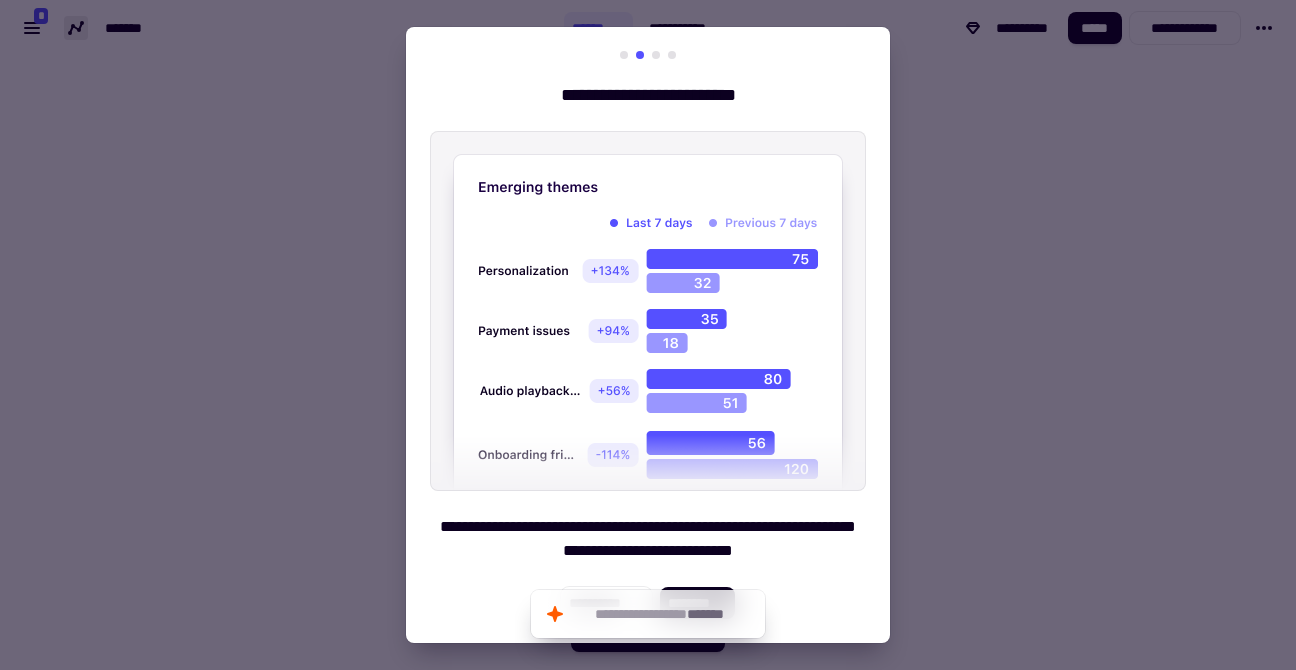 click at bounding box center [656, 55] 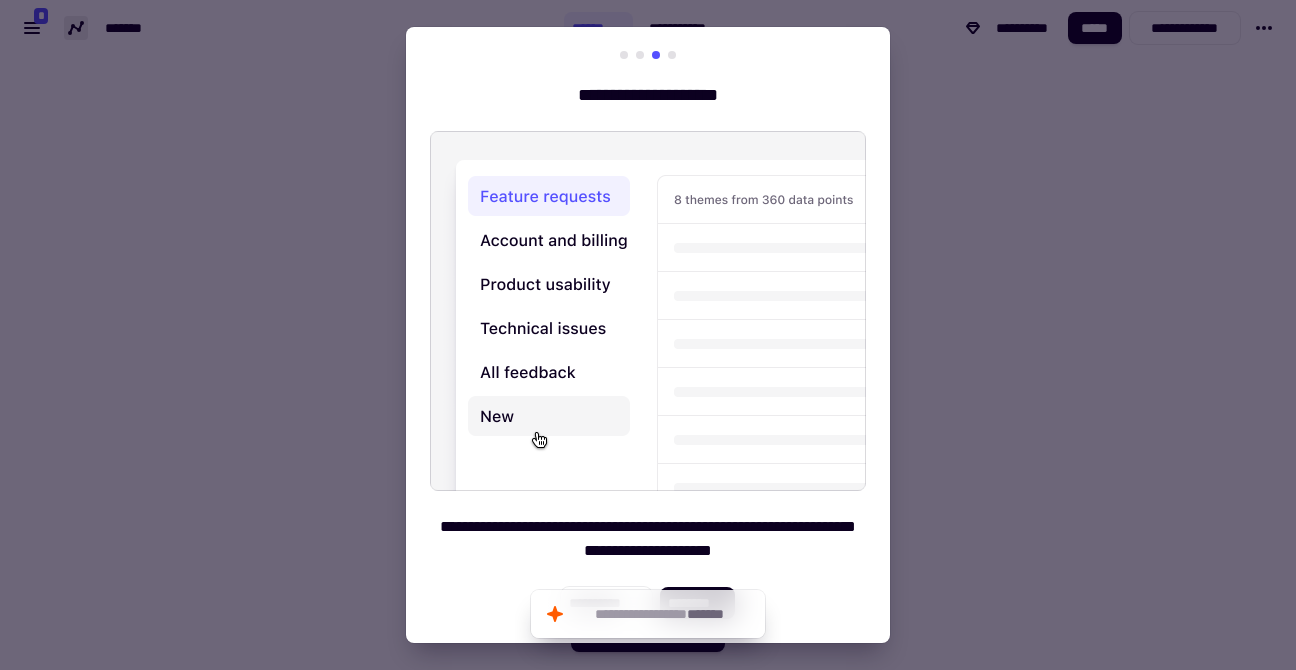 click at bounding box center [648, 55] 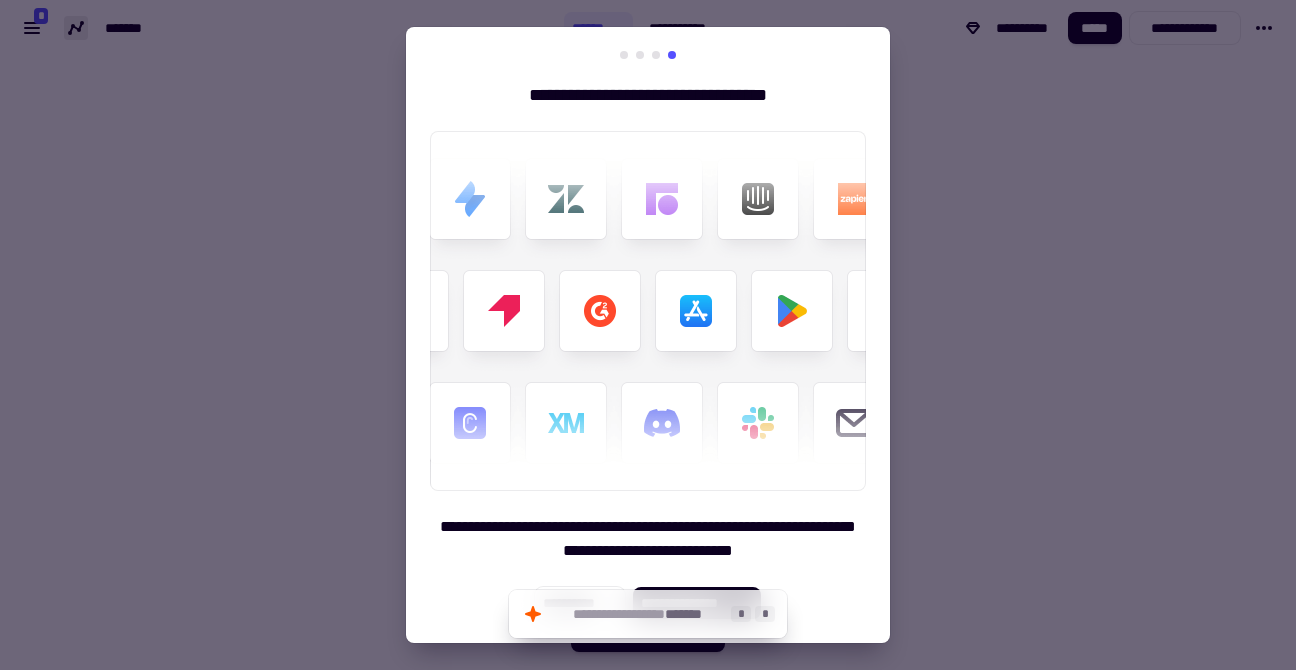 click on "* *" 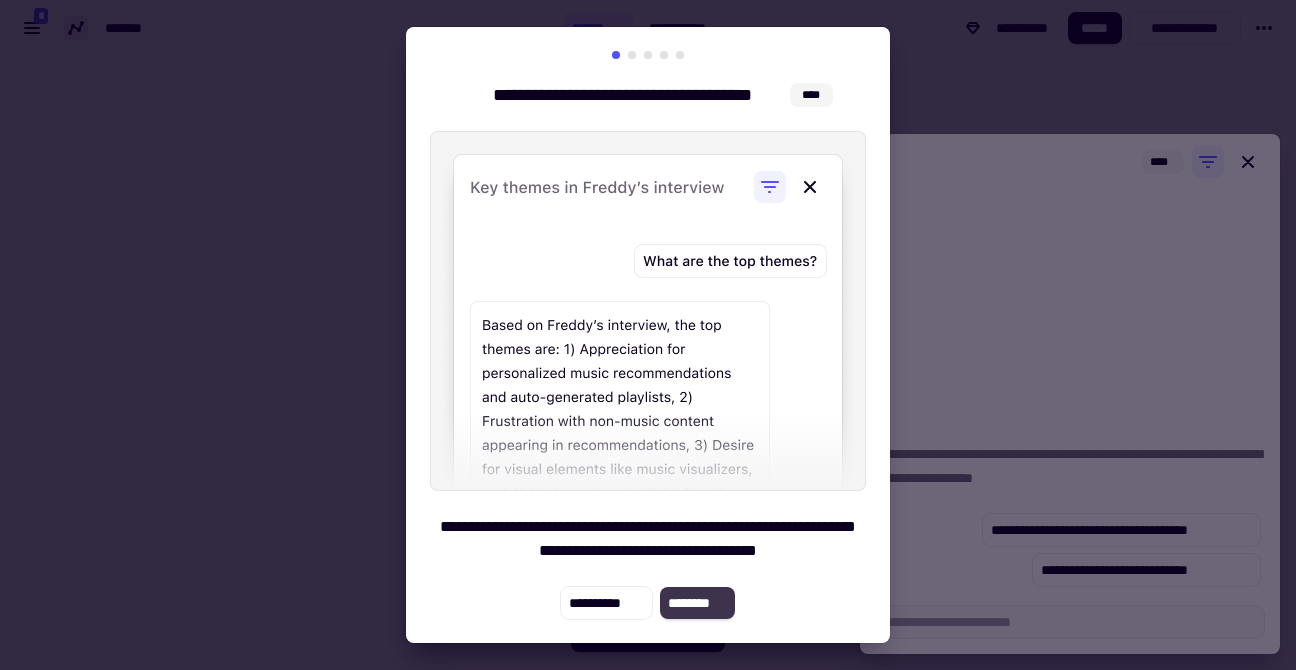 click on "********" 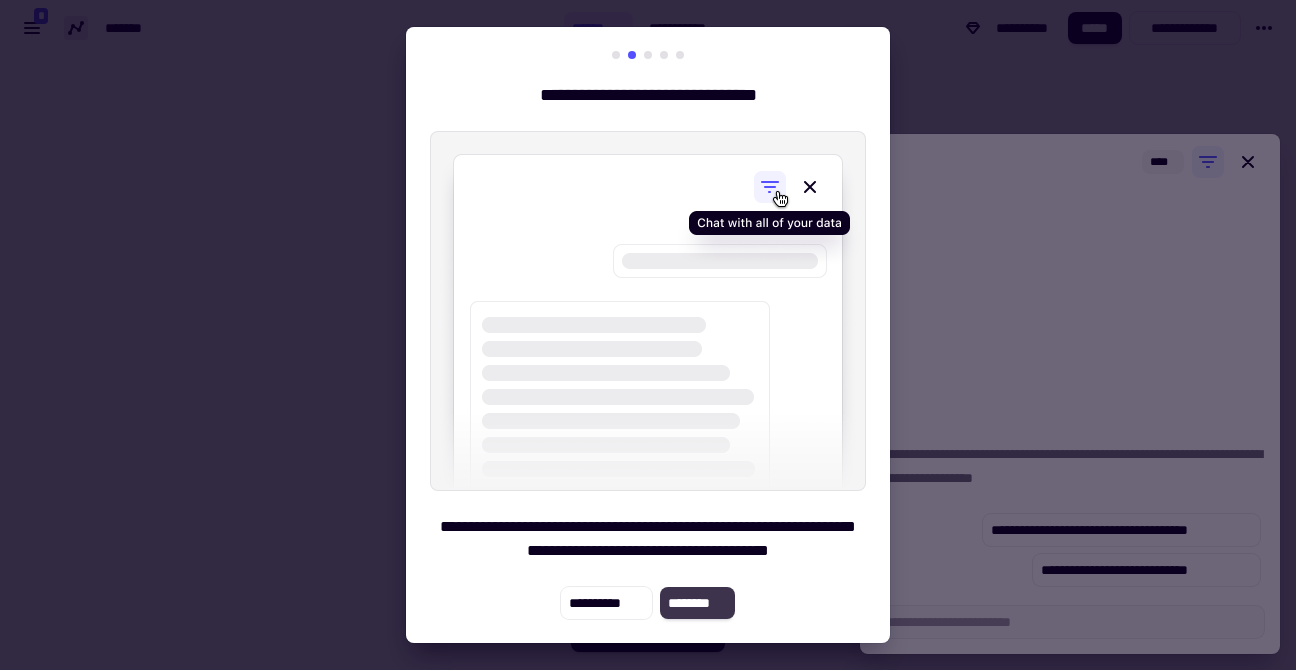 click on "********" 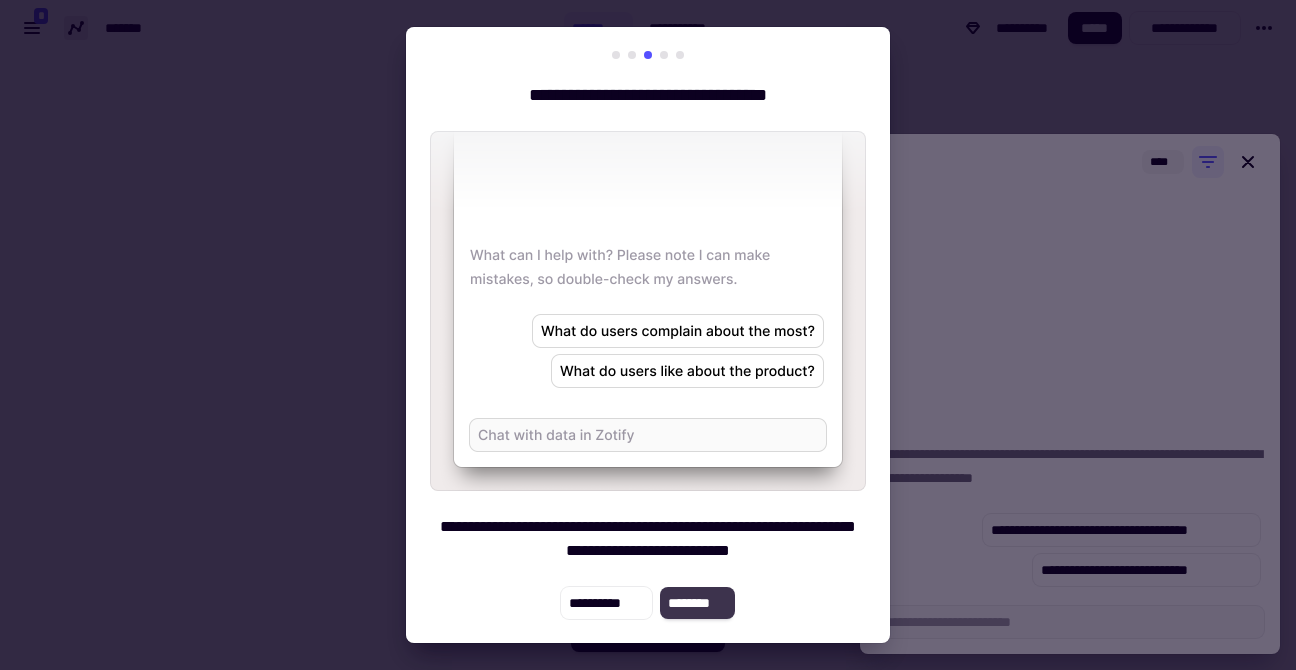 click on "********" 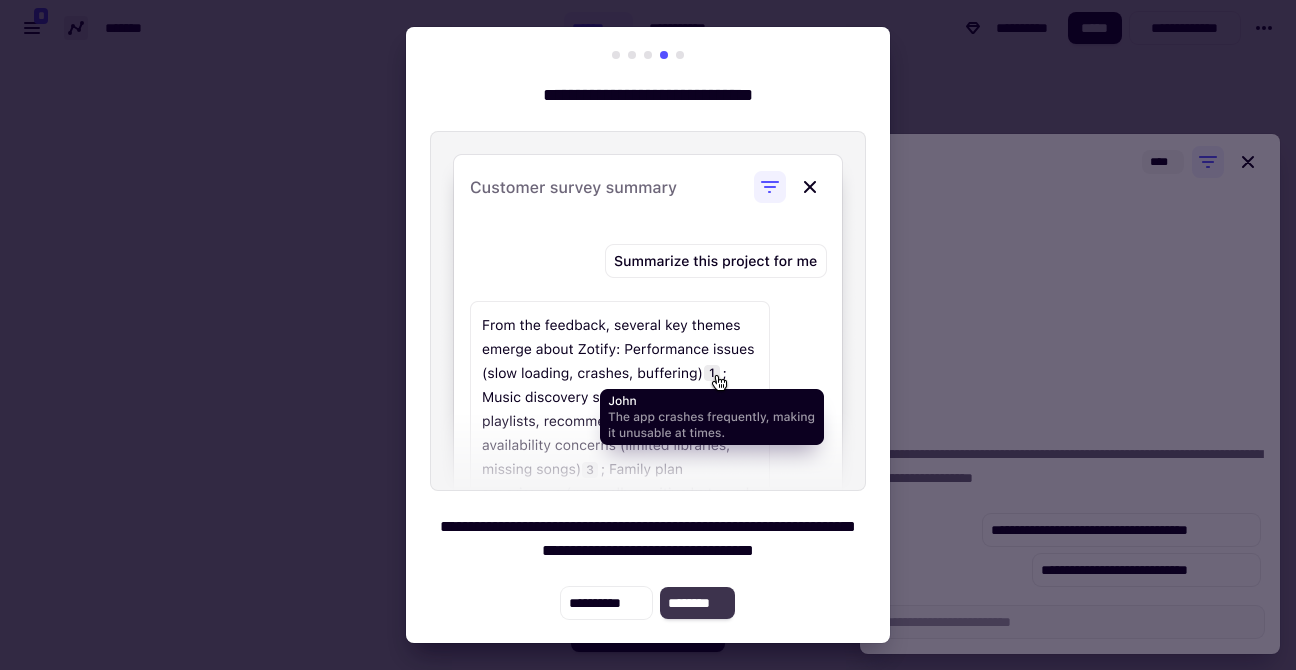 click on "********" 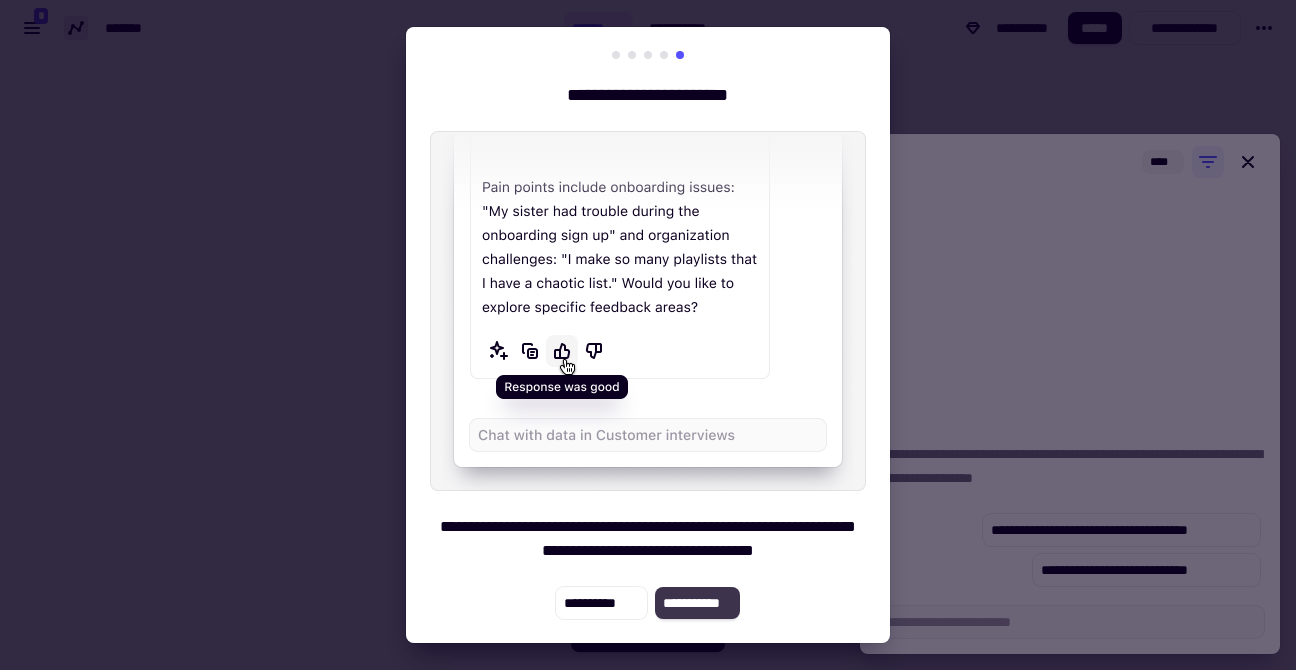 click on "**********" 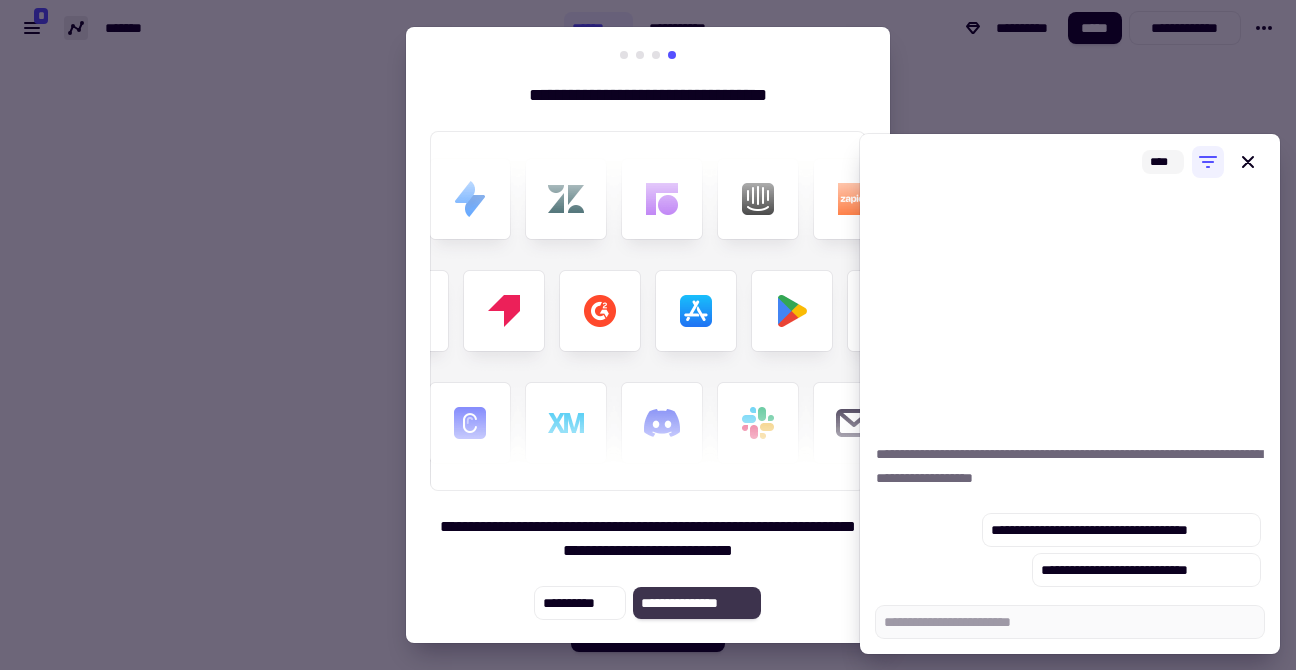 click on "**********" 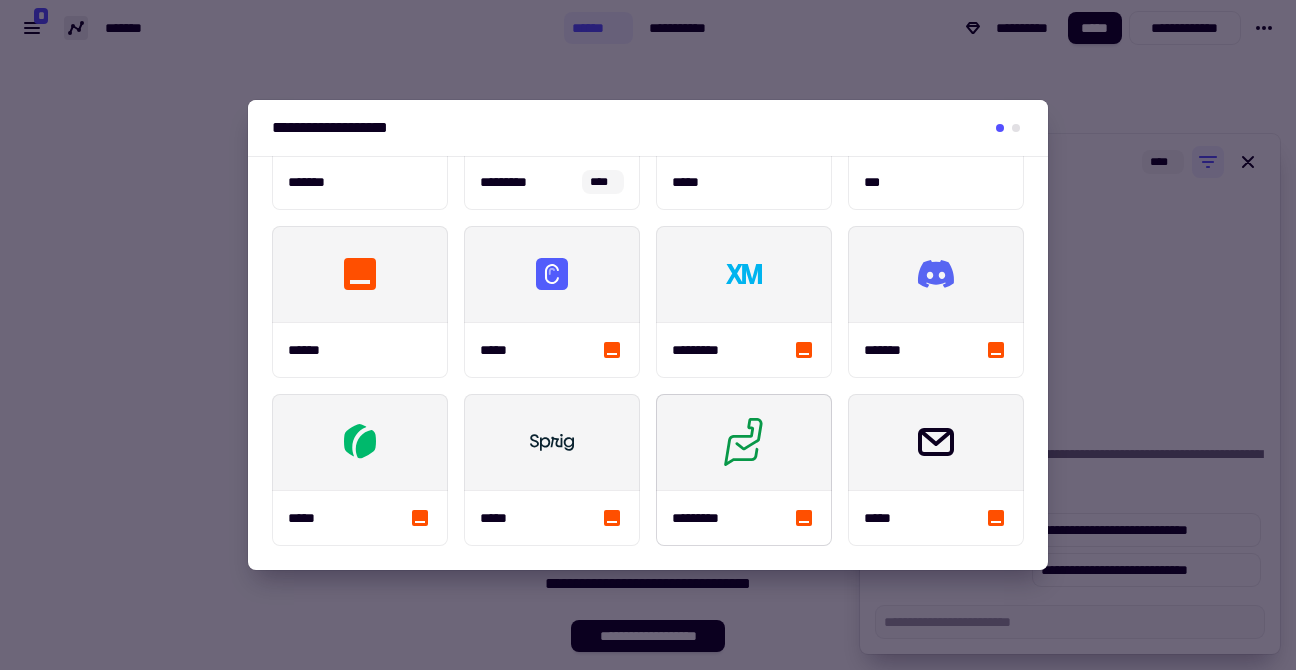 scroll, scrollTop: 0, scrollLeft: 0, axis: both 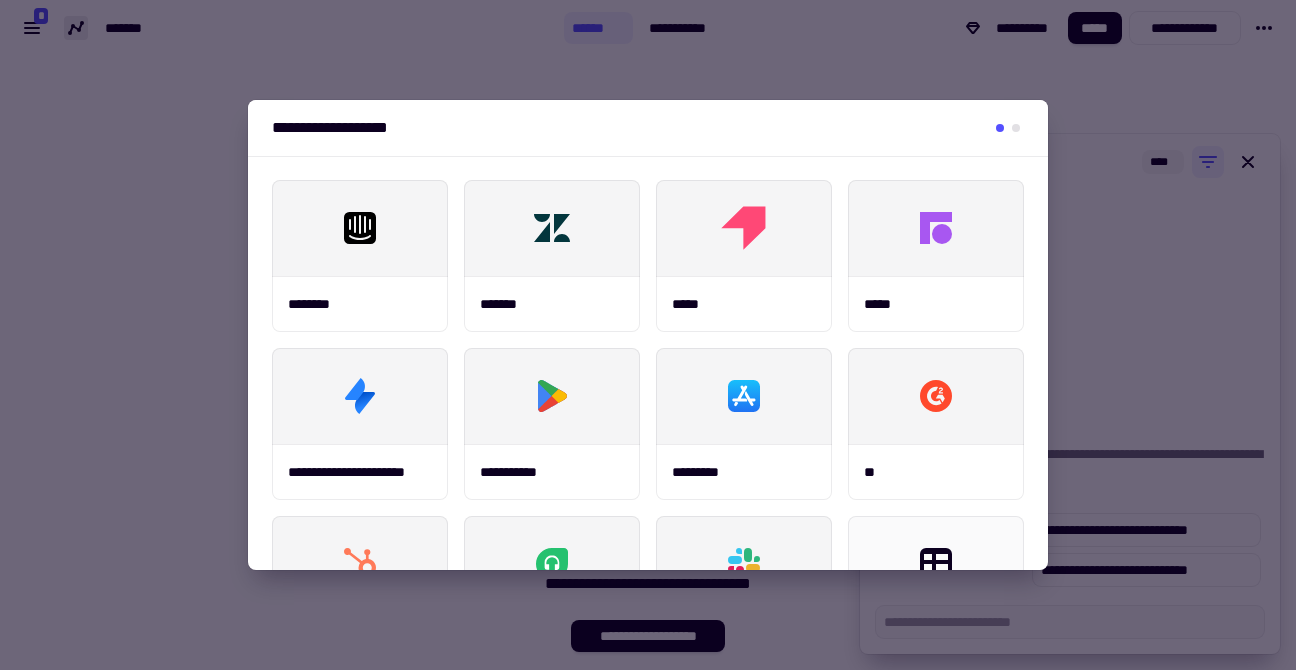 click at bounding box center [648, 335] 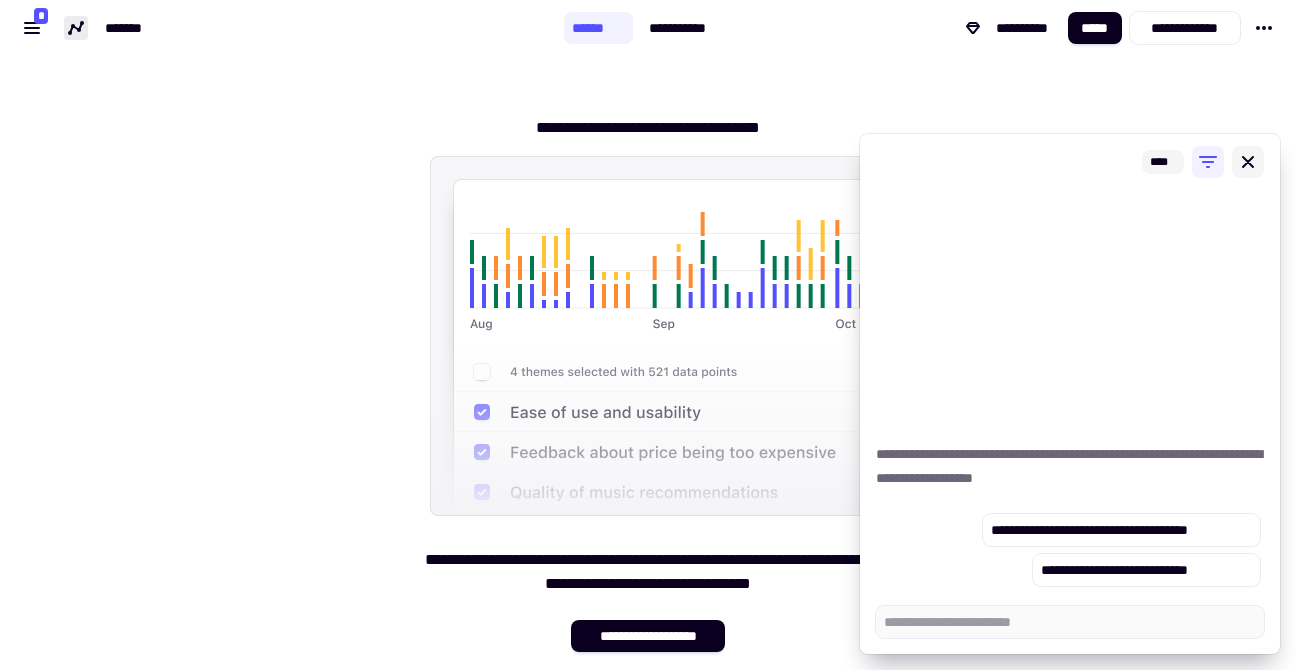click 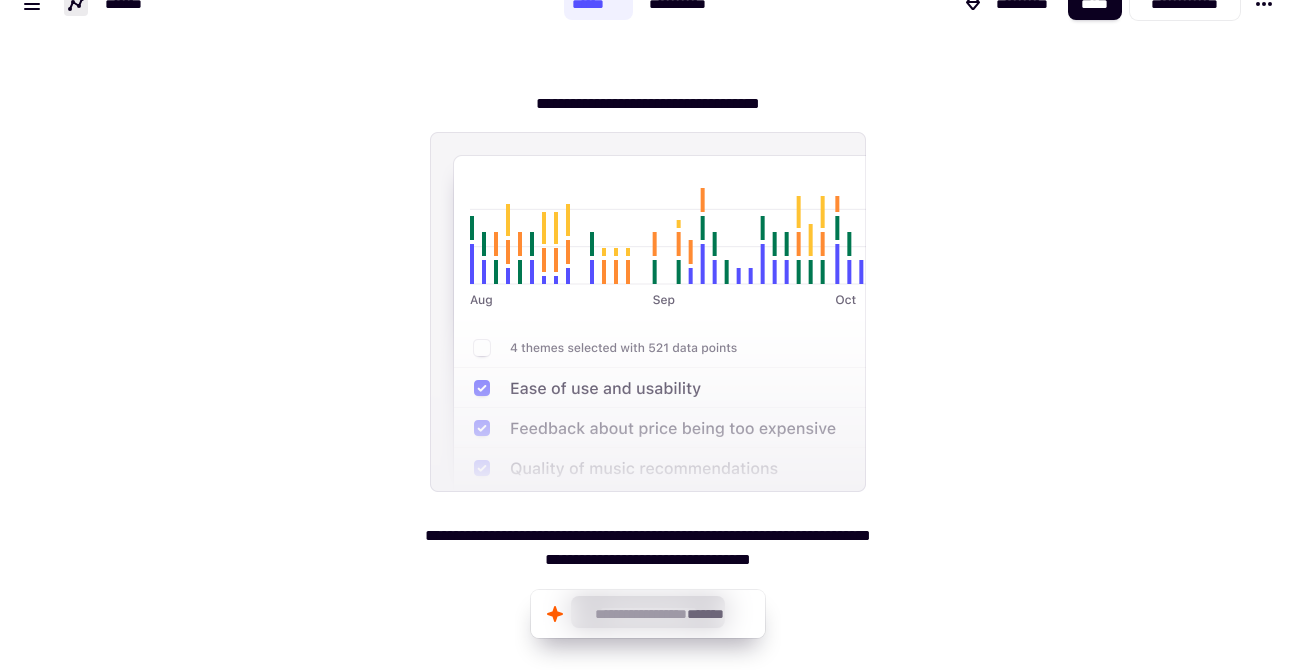 scroll, scrollTop: 0, scrollLeft: 0, axis: both 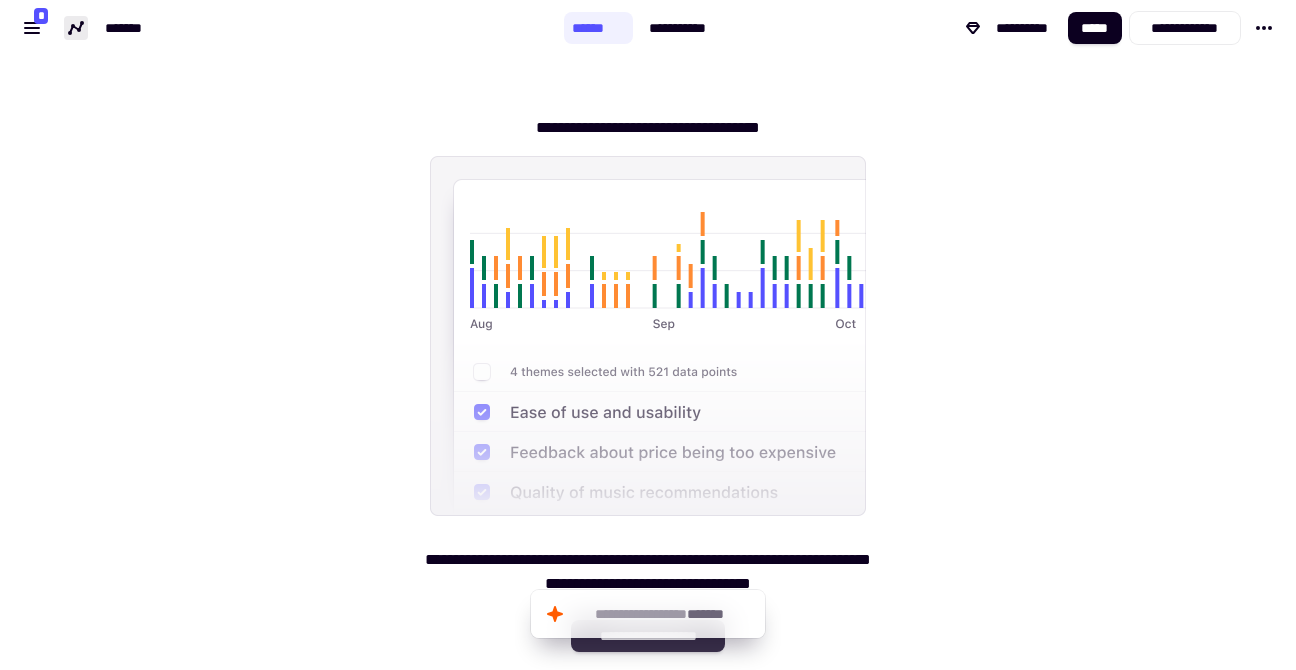 click on "**********" 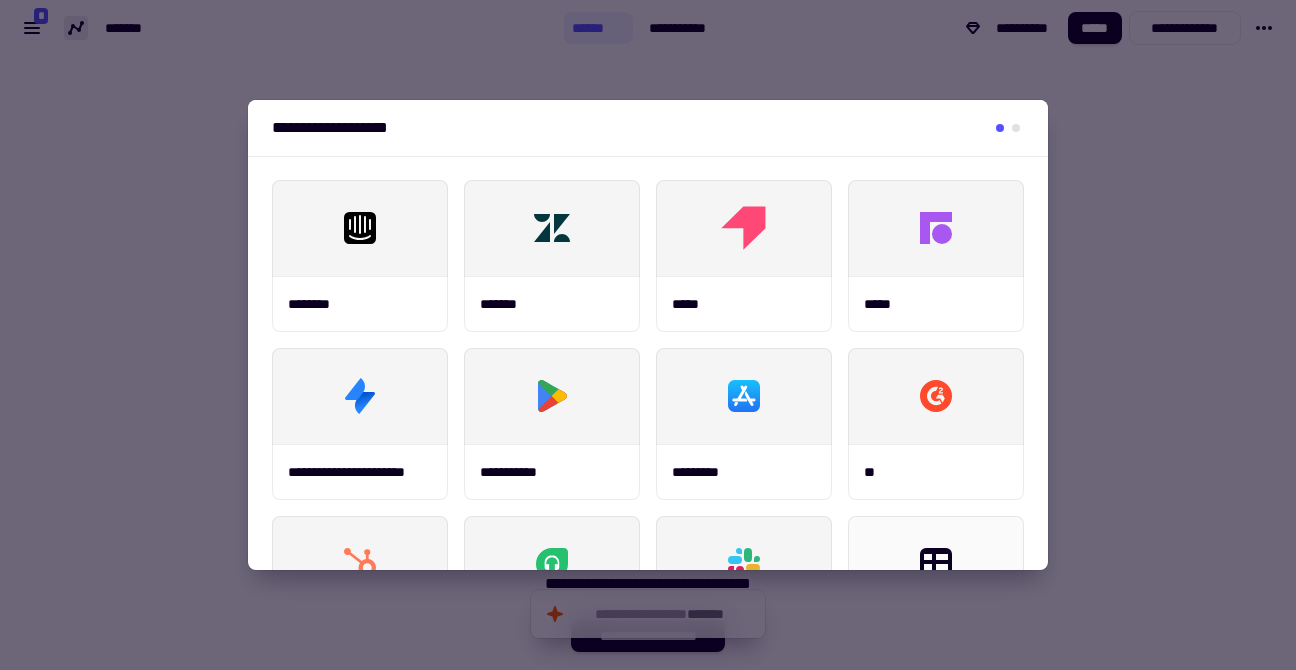 click on "**********" at bounding box center [648, 128] 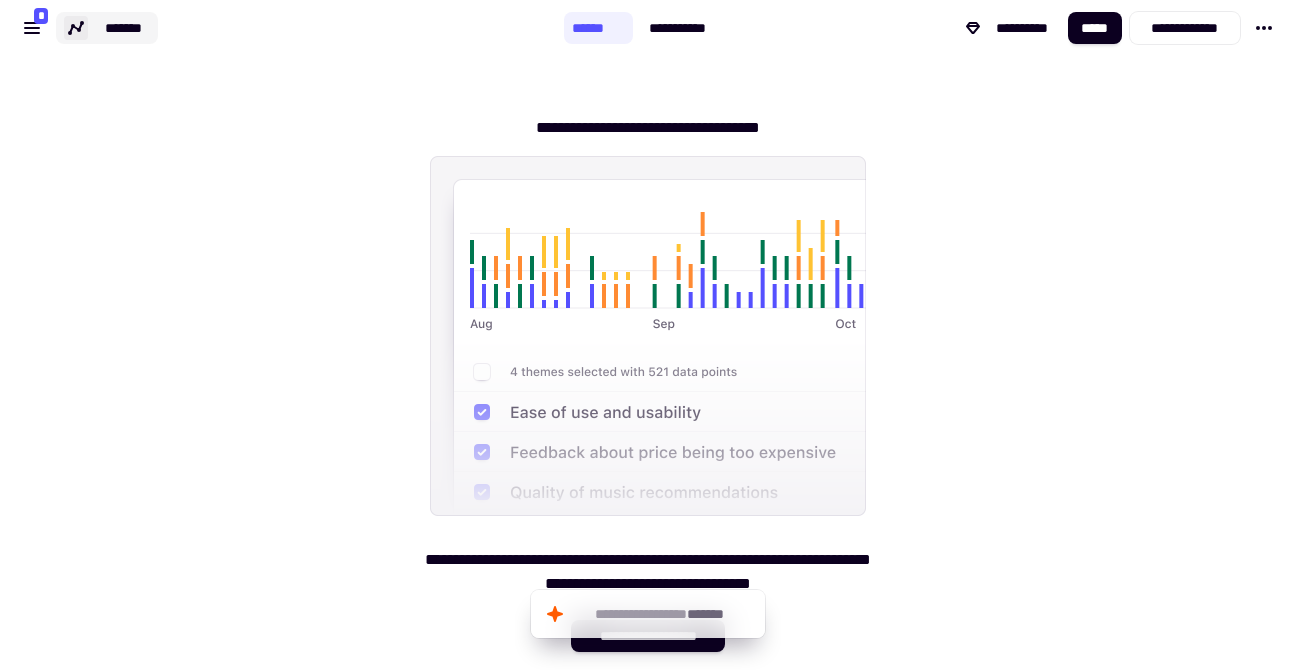 click on "*******" 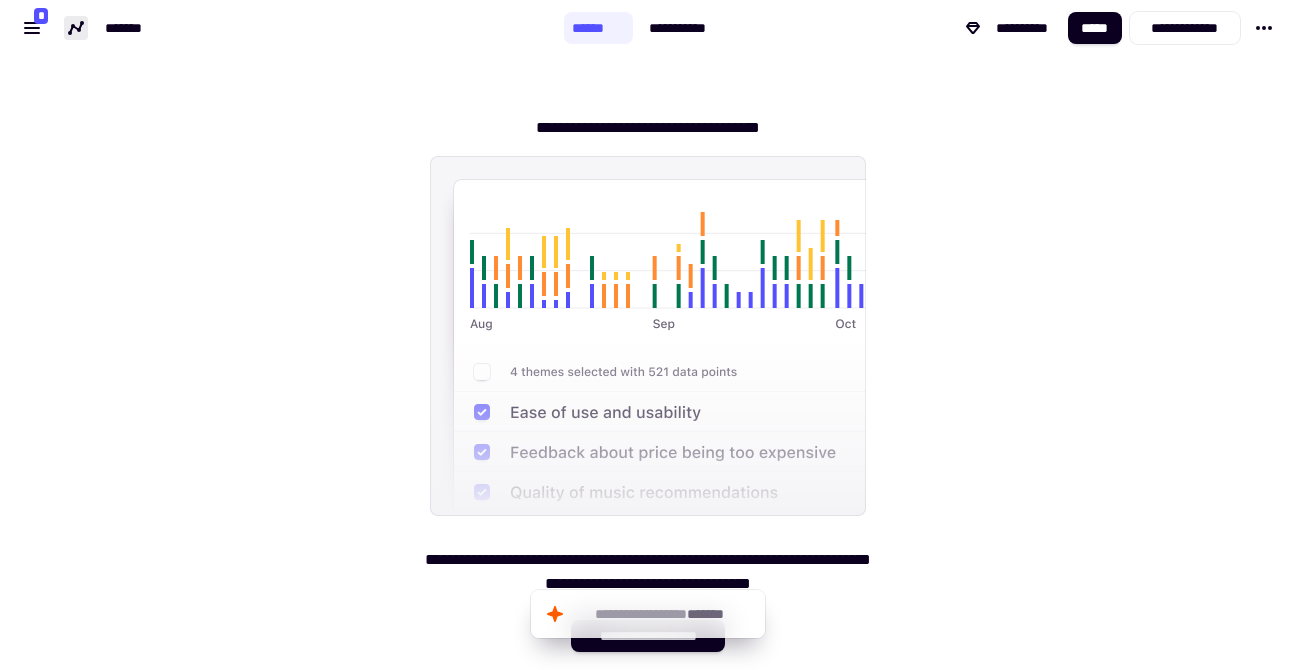 click on "**********" at bounding box center [282, 28] 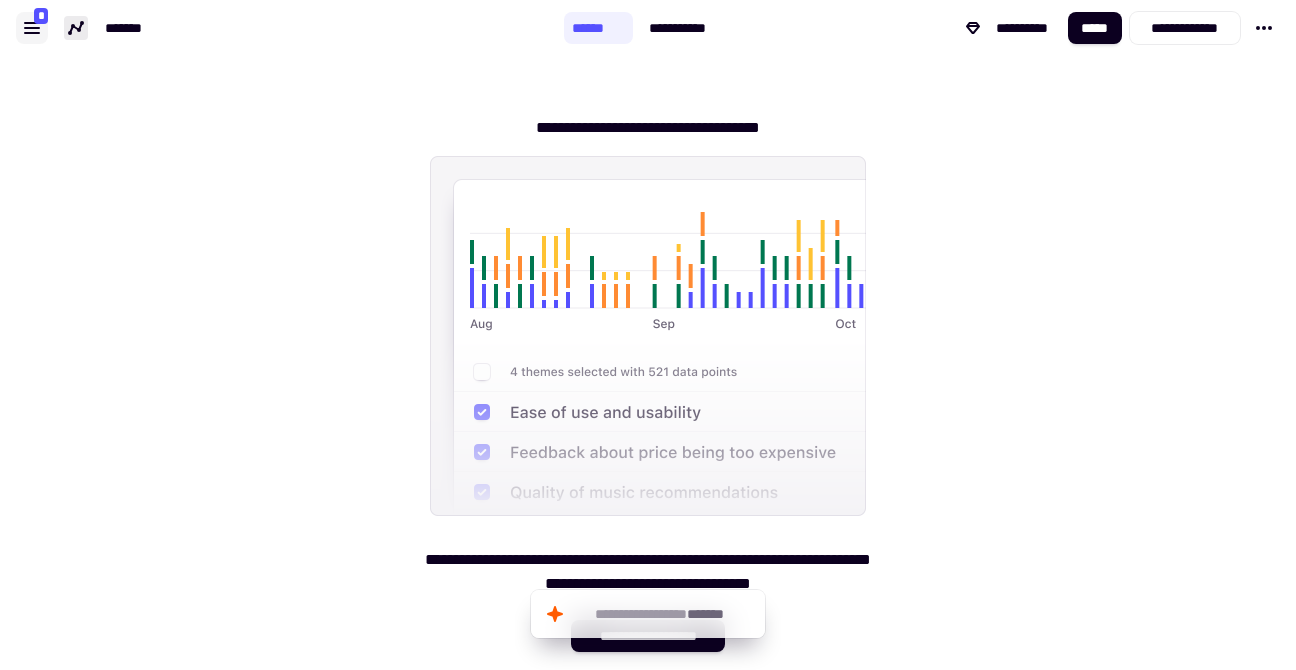 click 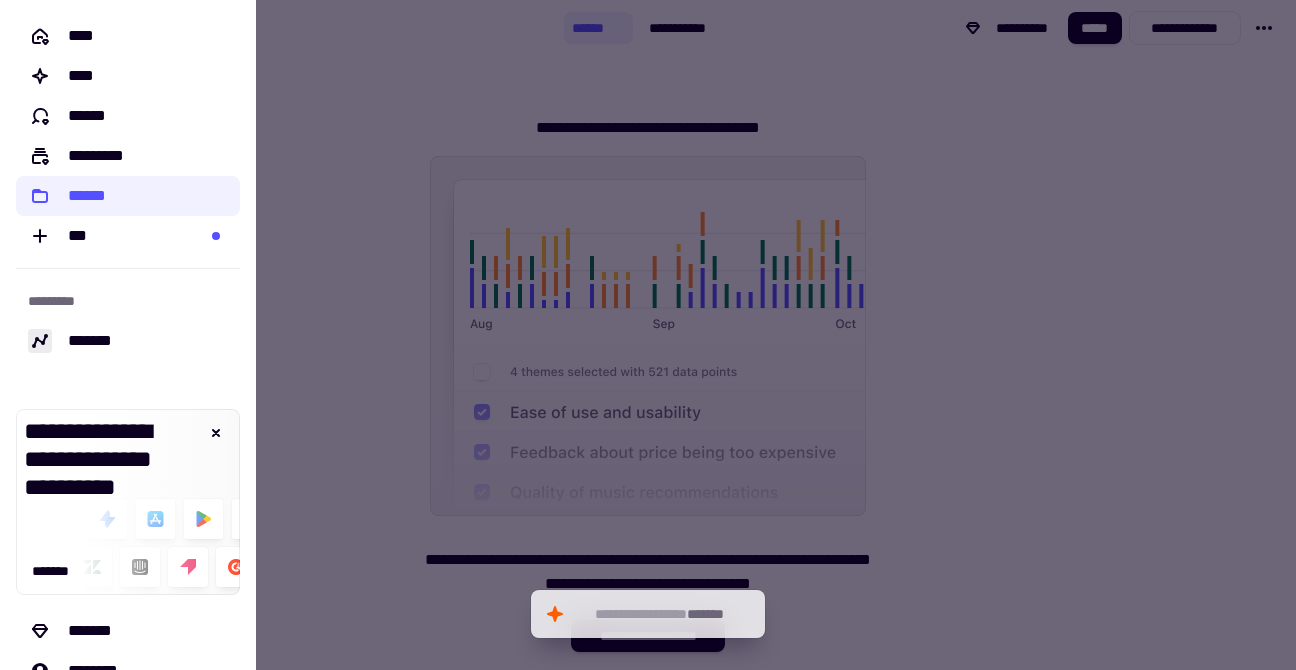 click at bounding box center (648, 335) 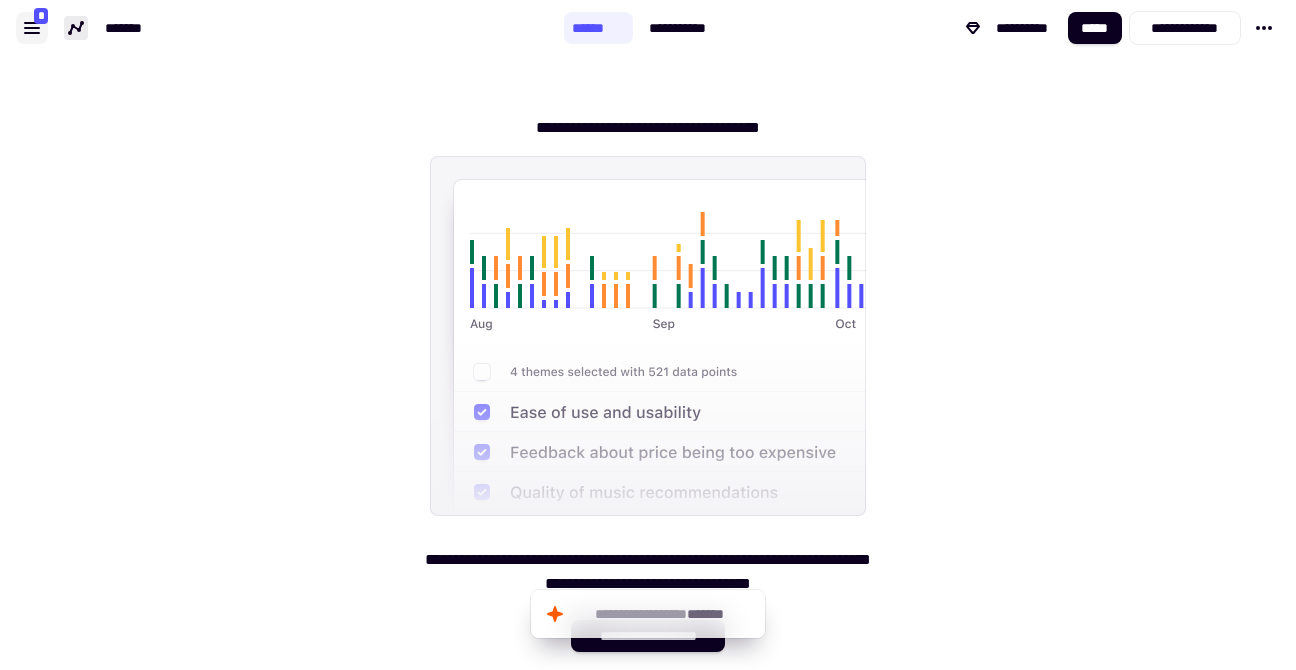 click 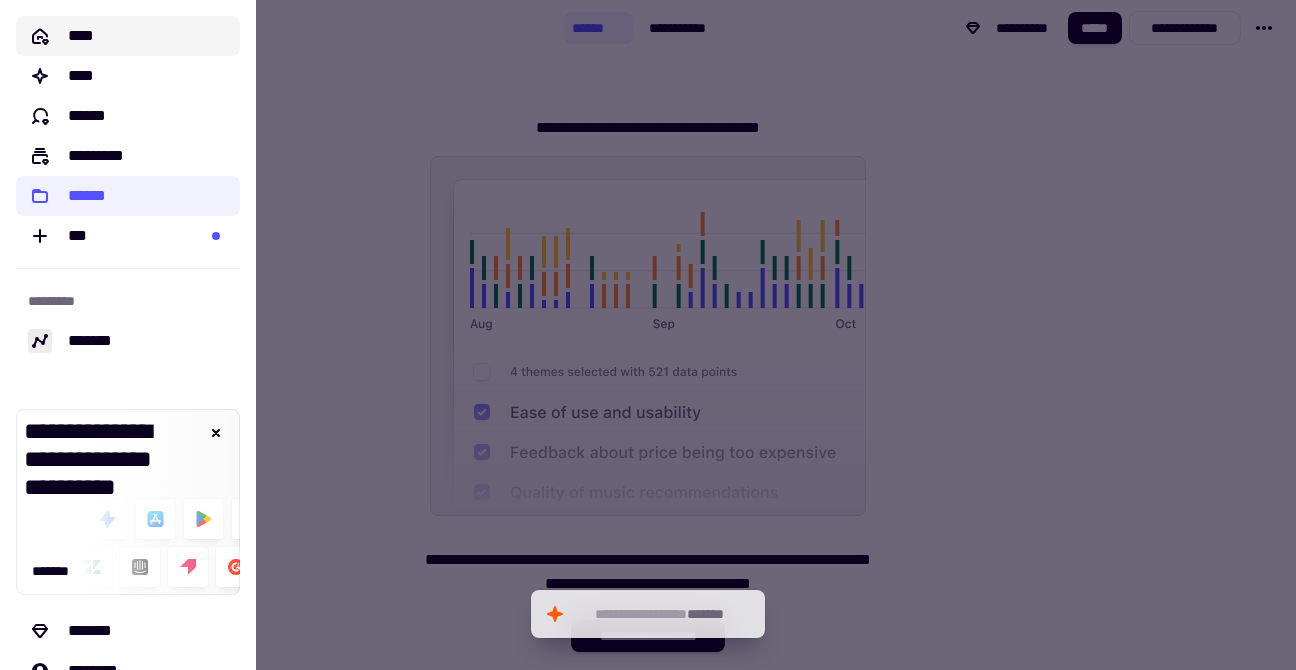 click on "****" 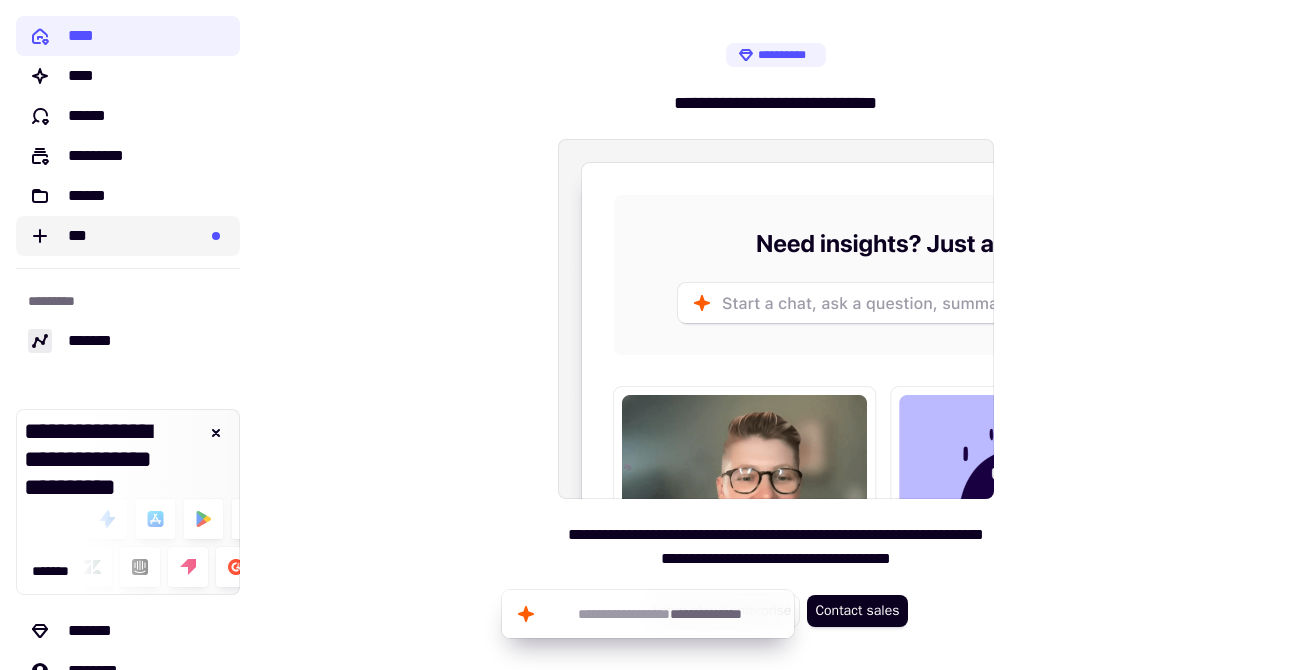 click on "***" 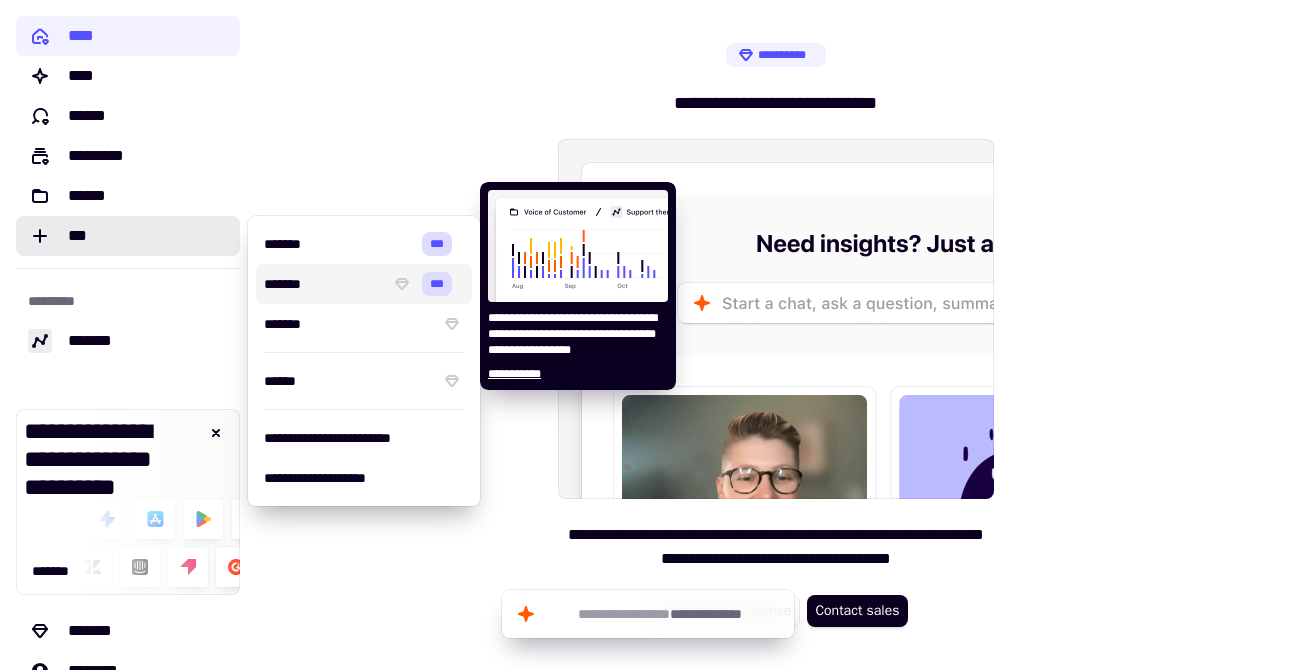 click on "*******" at bounding box center (323, 284) 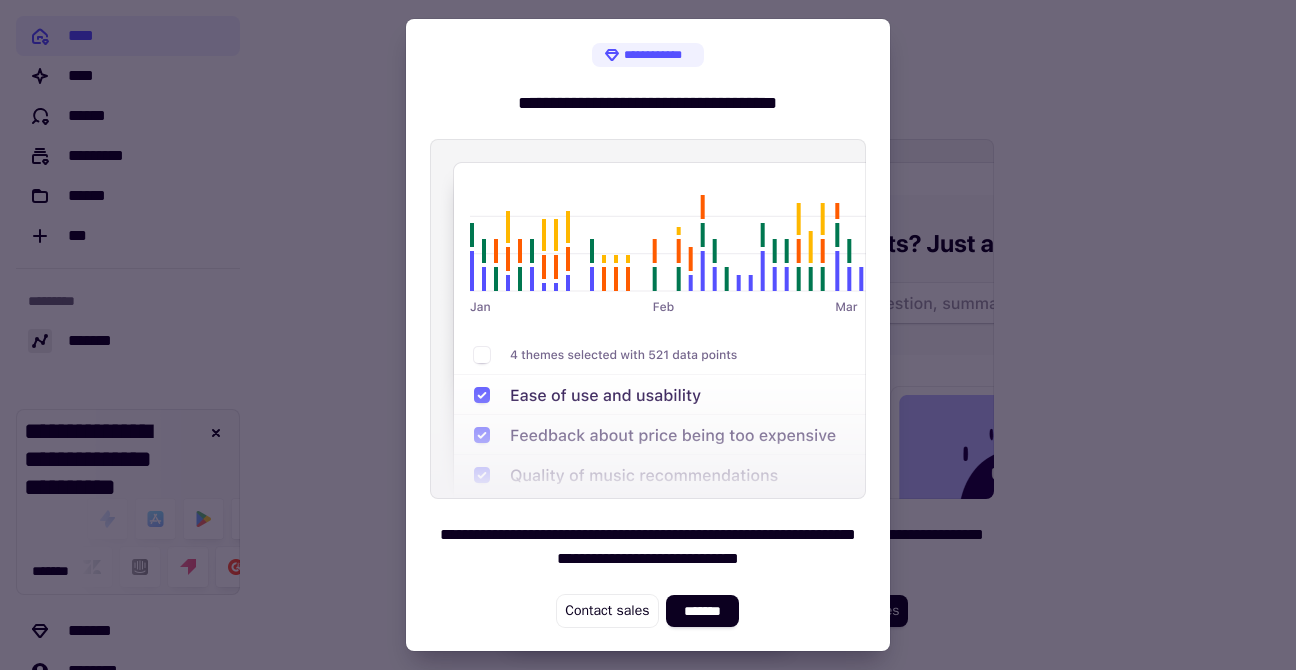 click at bounding box center (648, 335) 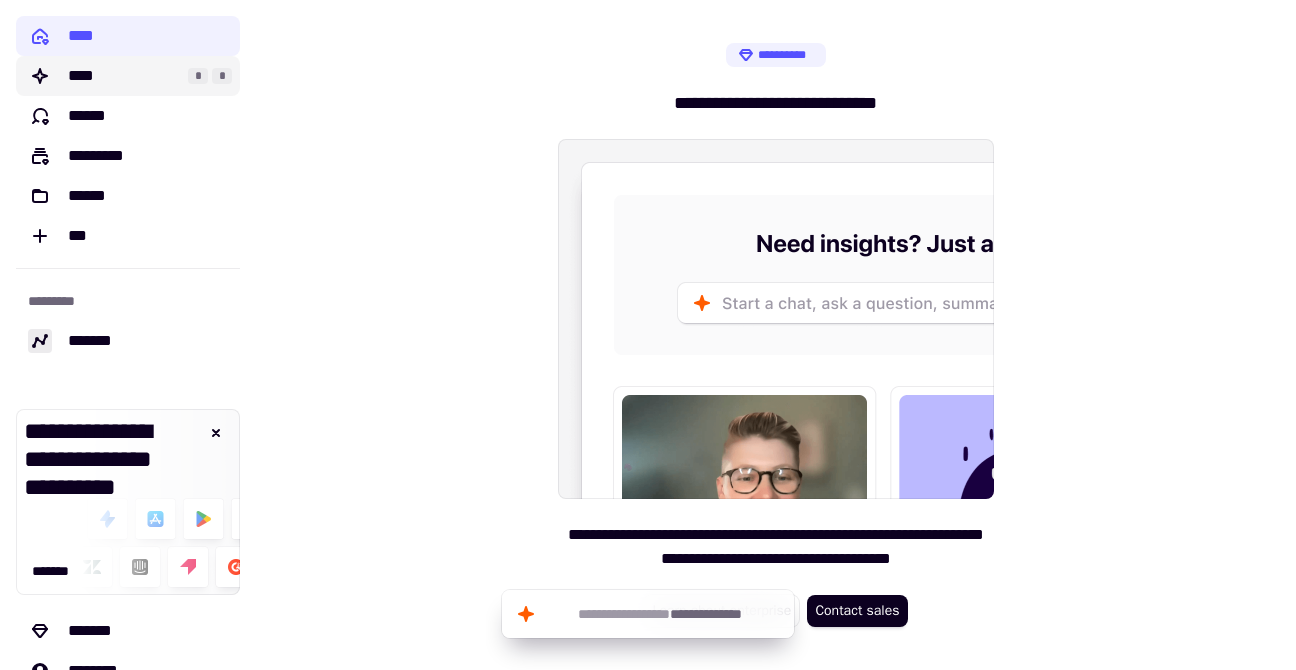 click on "****" 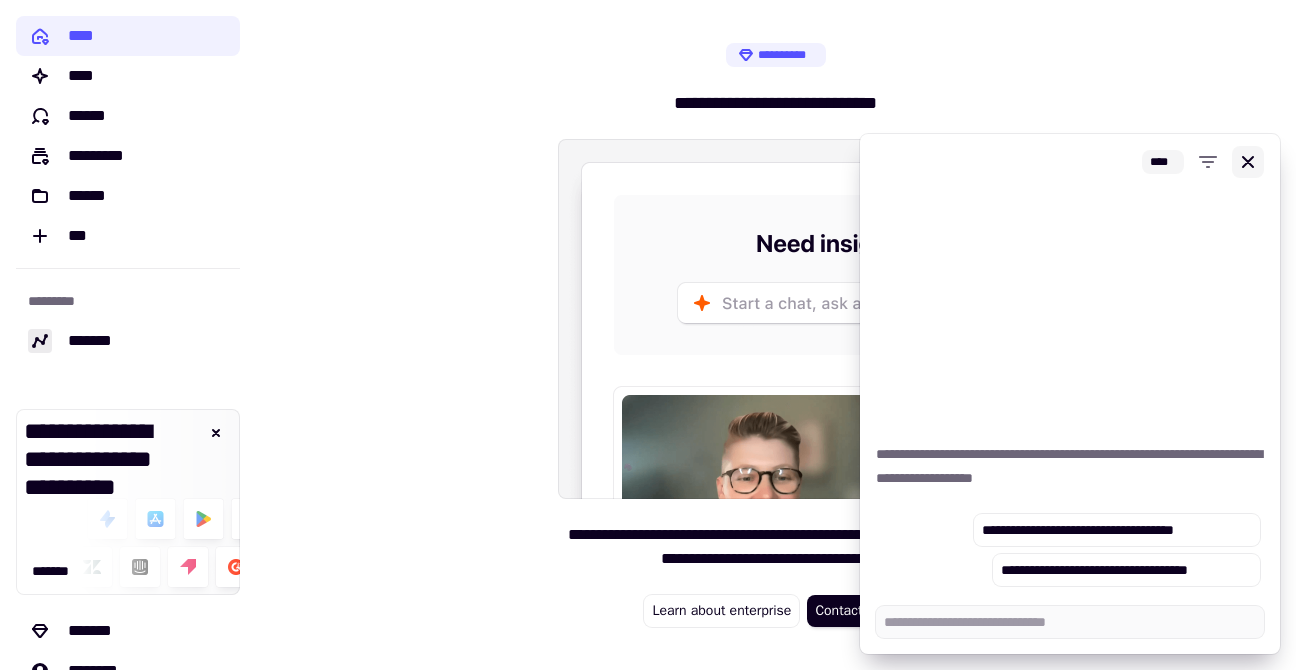 type on "*" 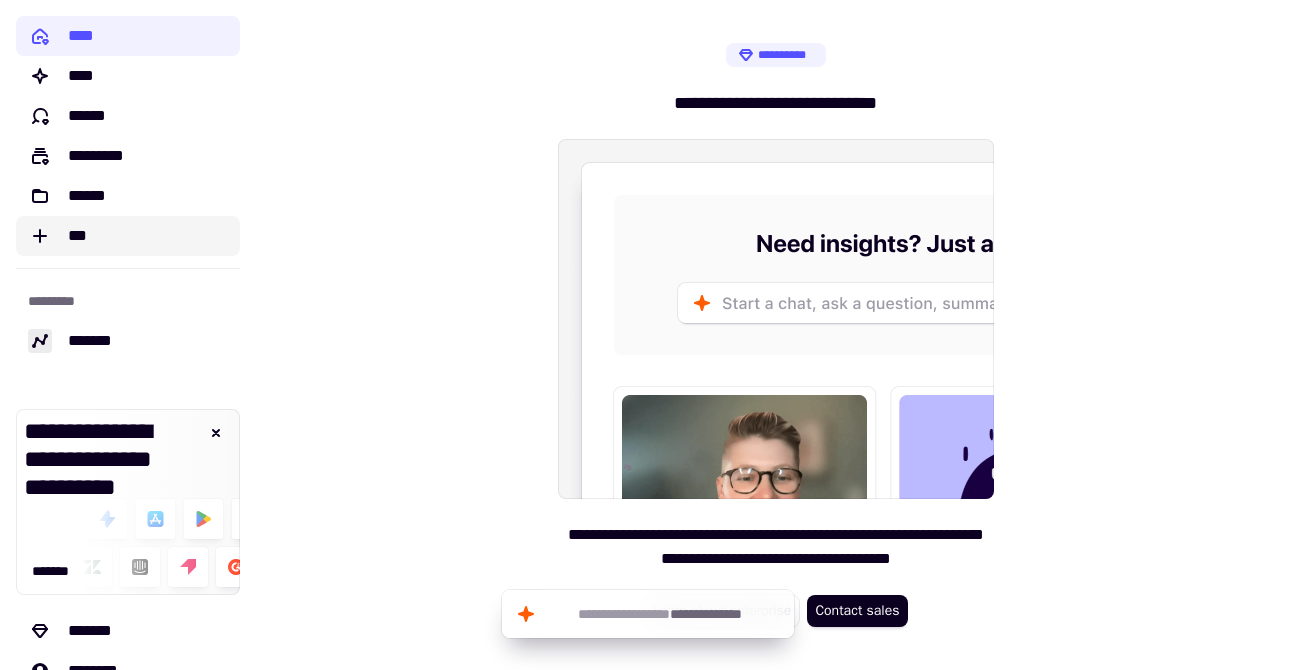 click on "***" 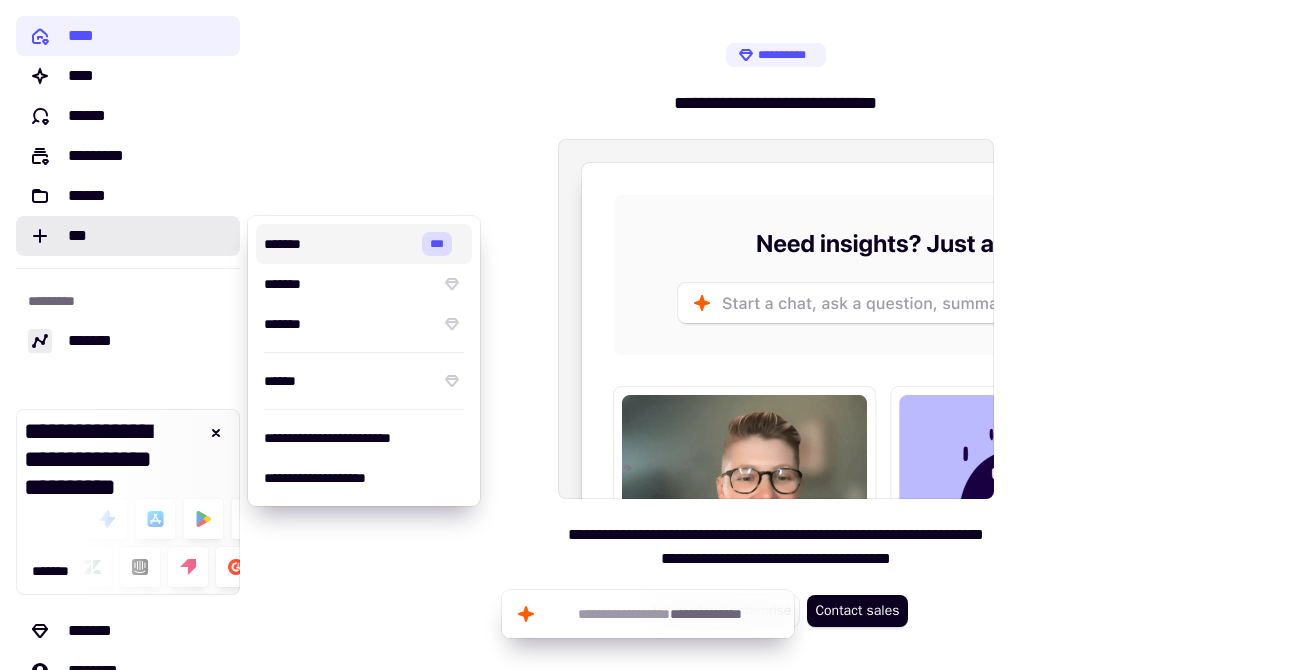 click on "*******" at bounding box center [339, 244] 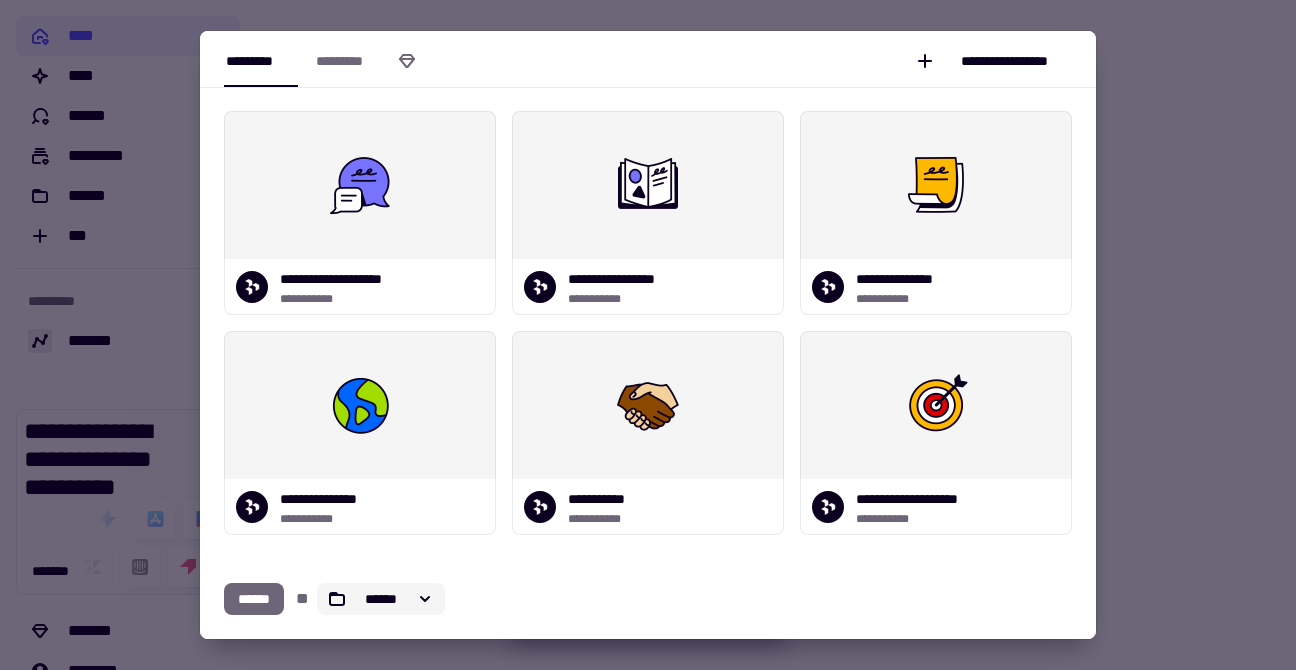 click on "******" 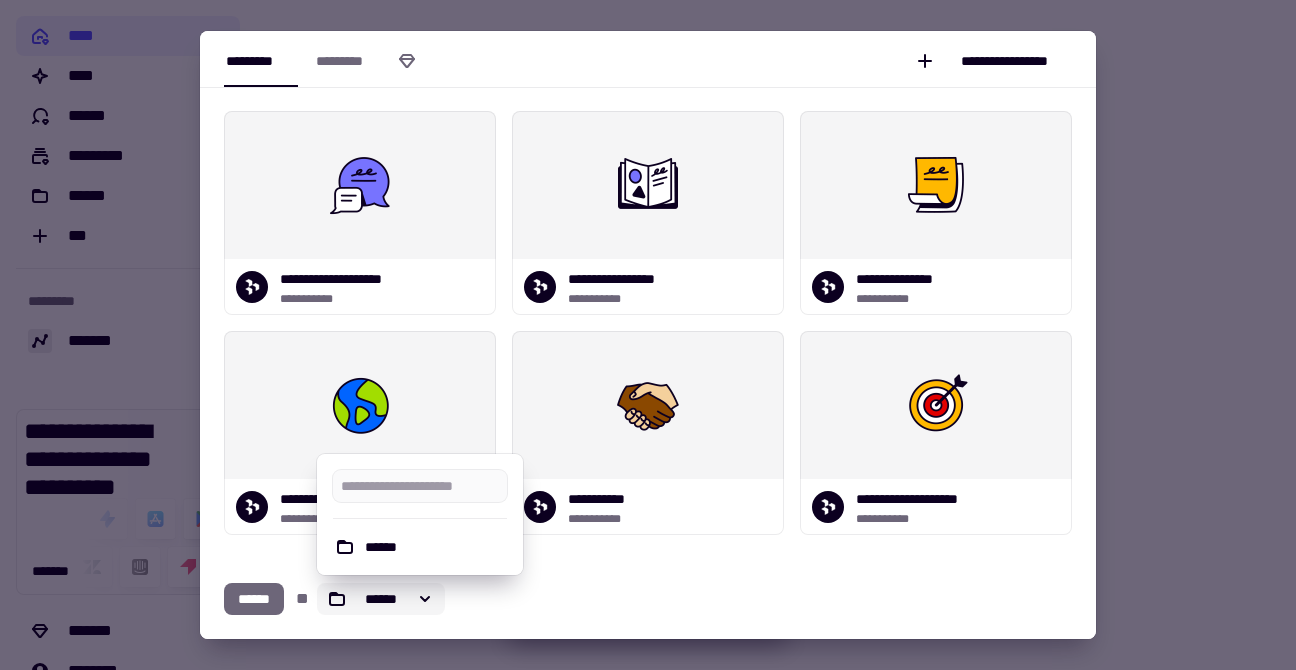 click on "******" 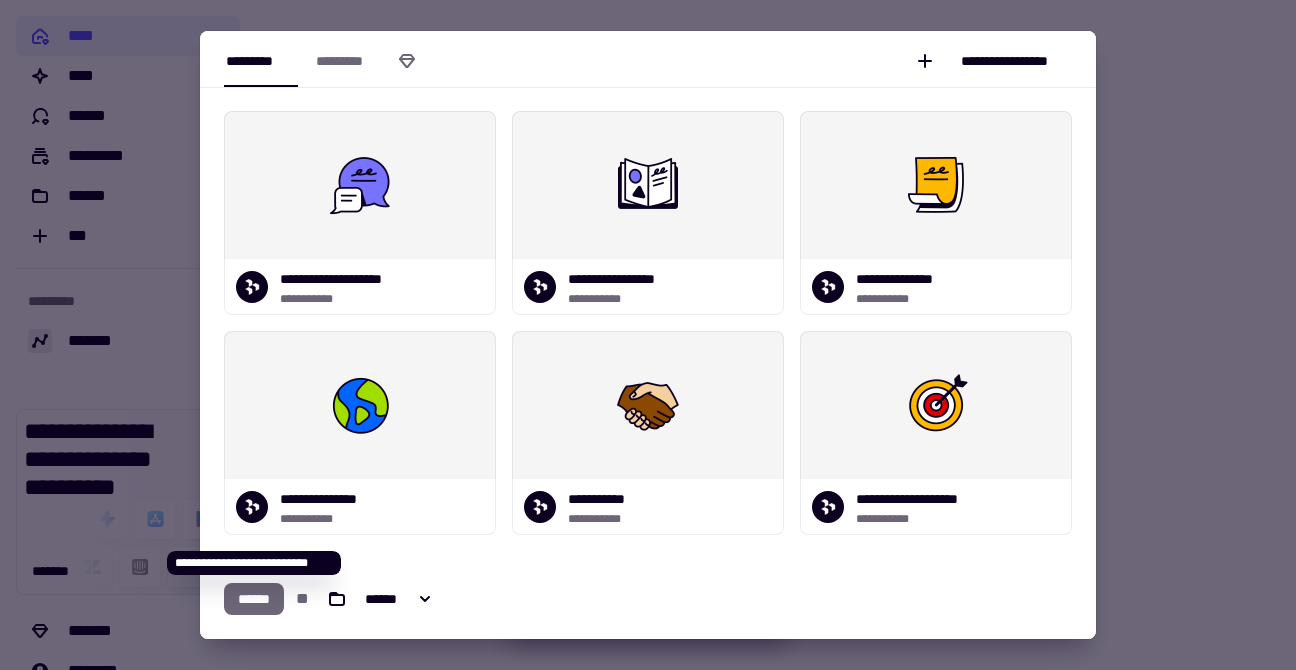 click on "******" 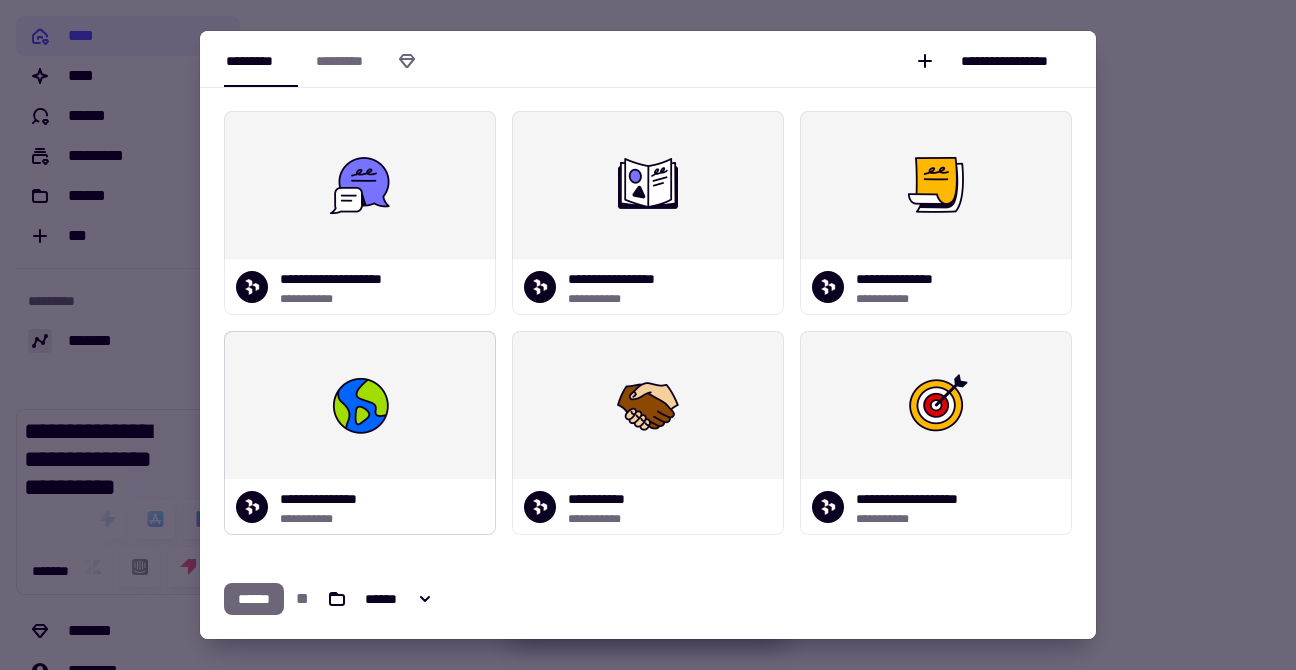 click at bounding box center (360, 405) 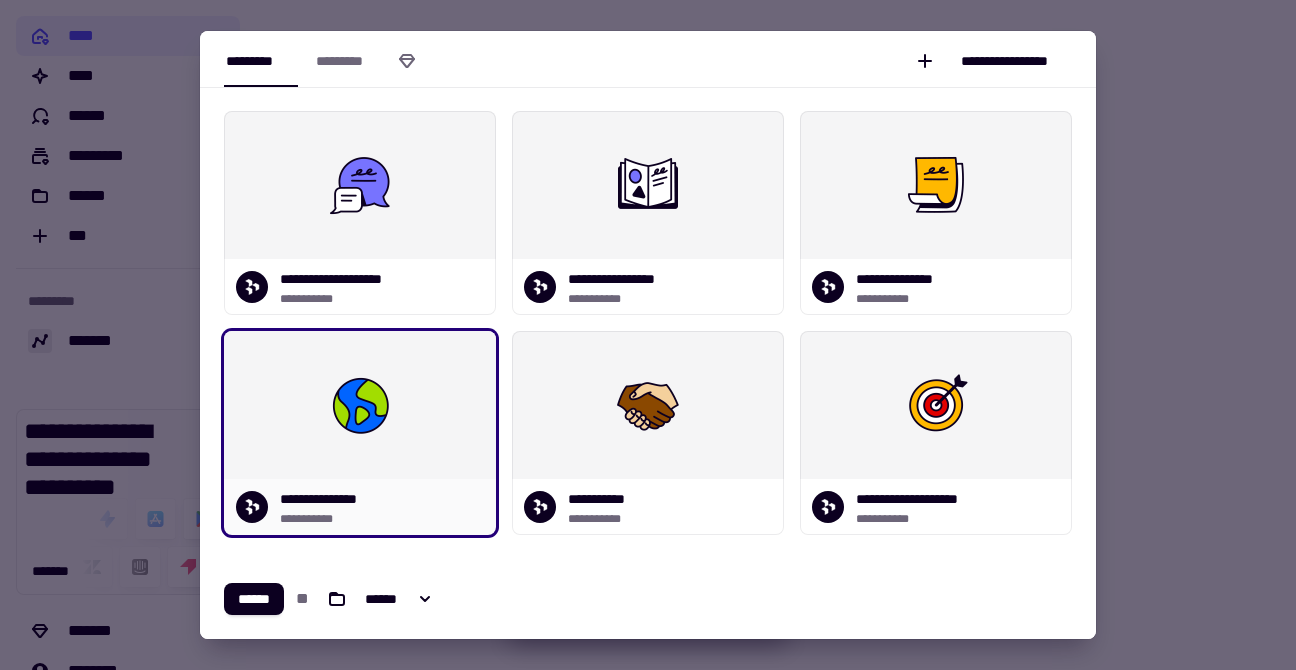 click at bounding box center [360, 405] 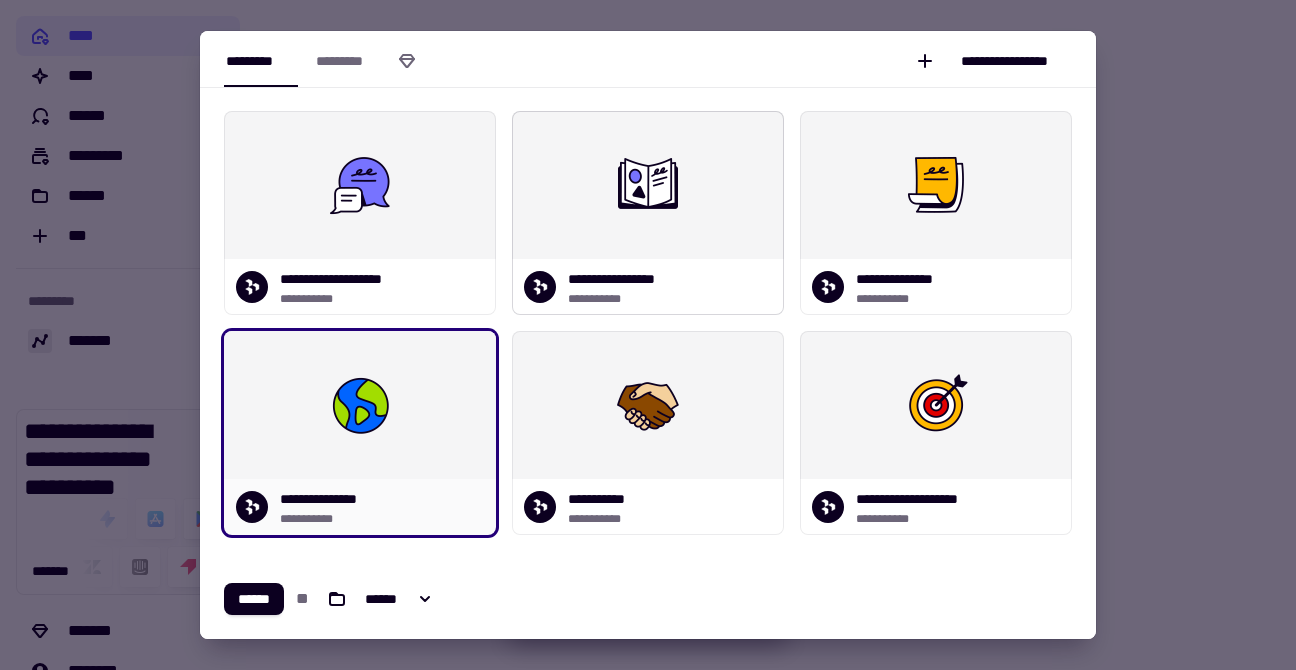 click at bounding box center [648, 185] 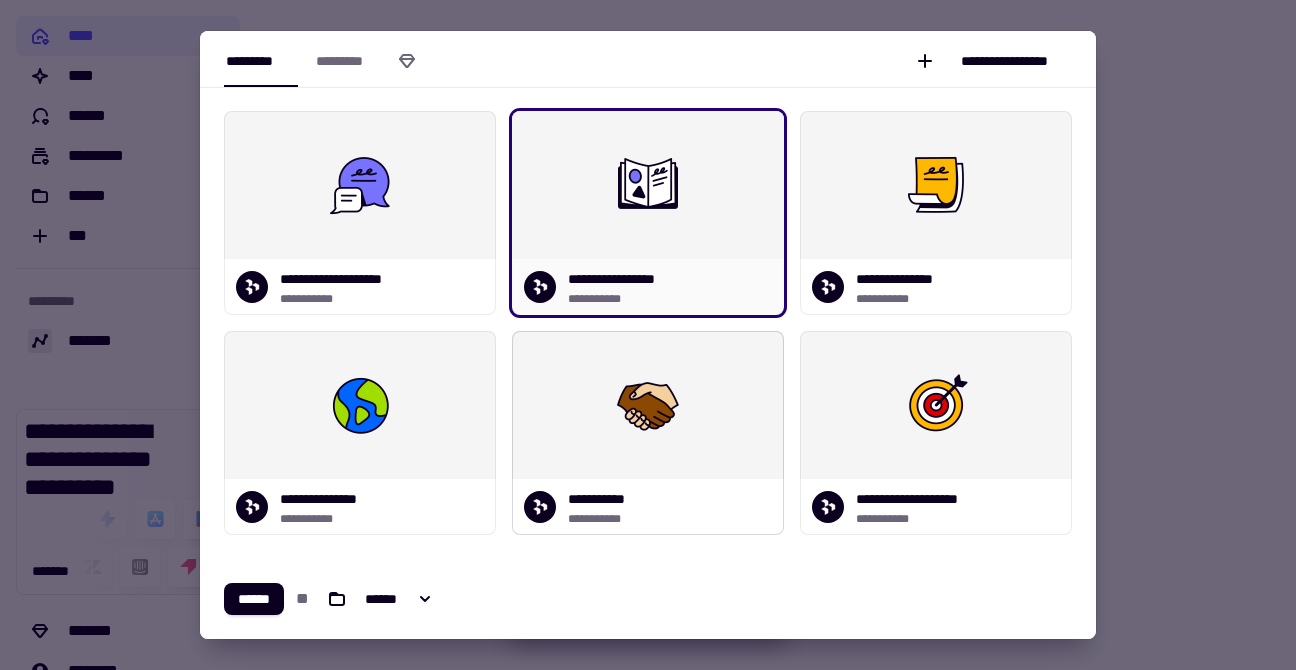 click at bounding box center (648, 405) 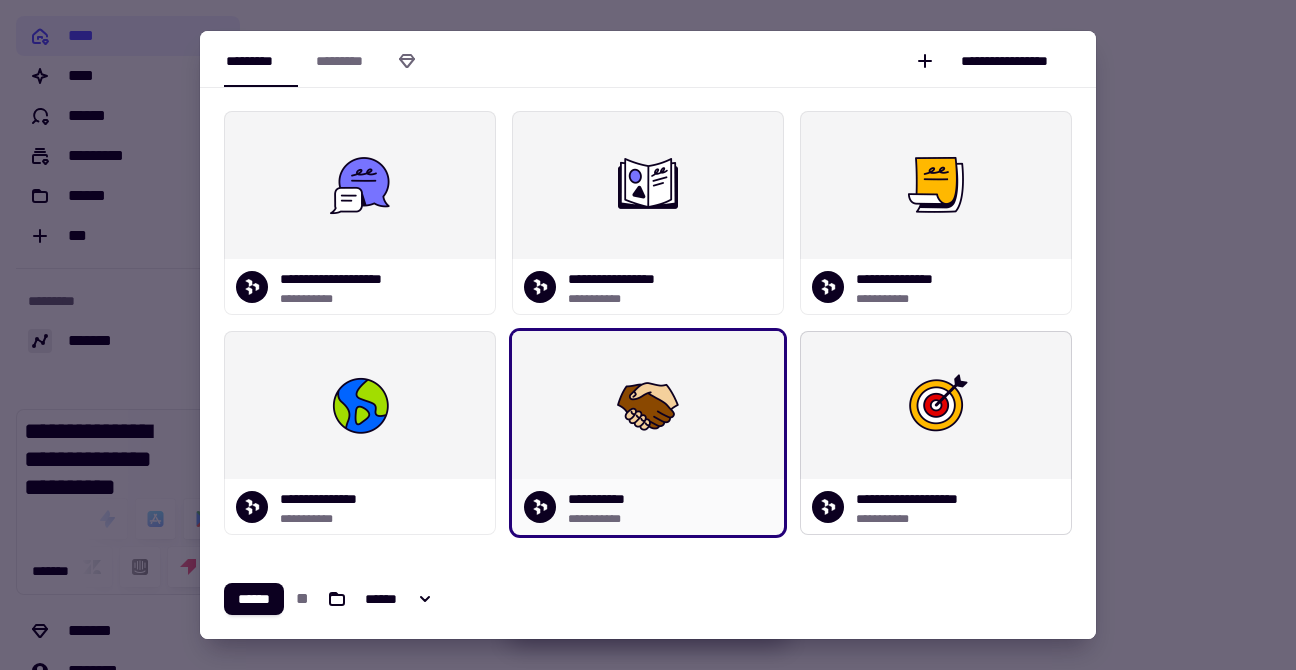 click at bounding box center (936, 405) 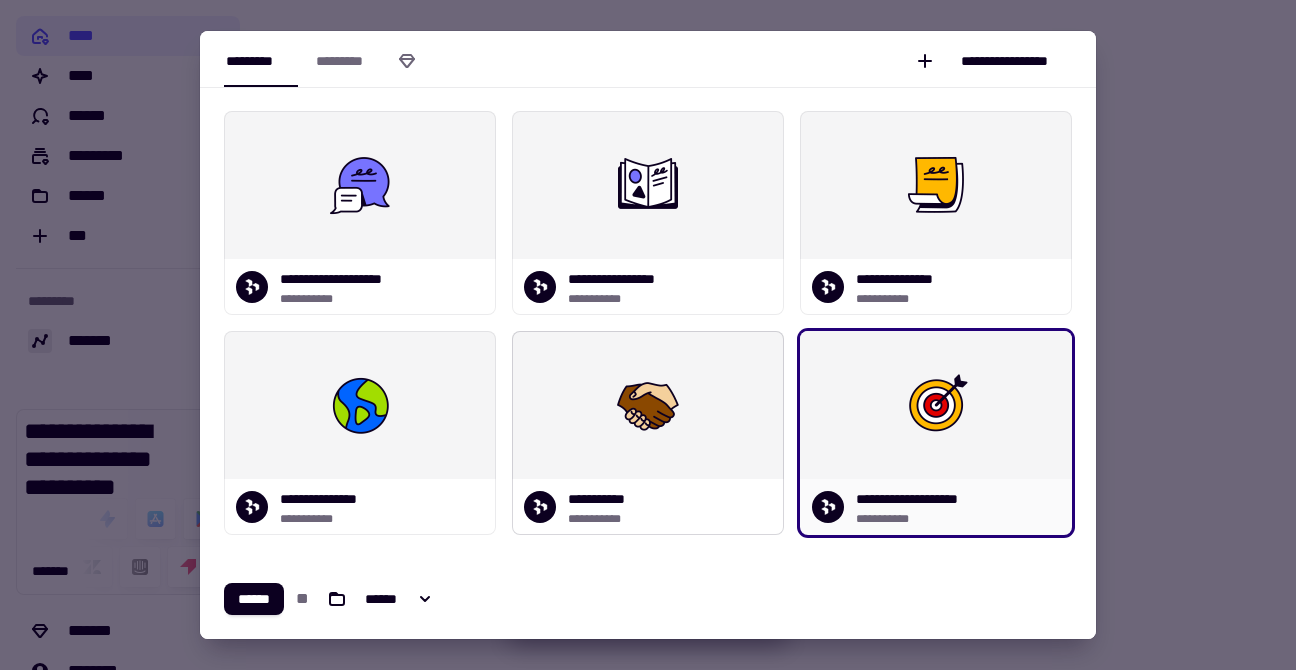 click at bounding box center [648, 405] 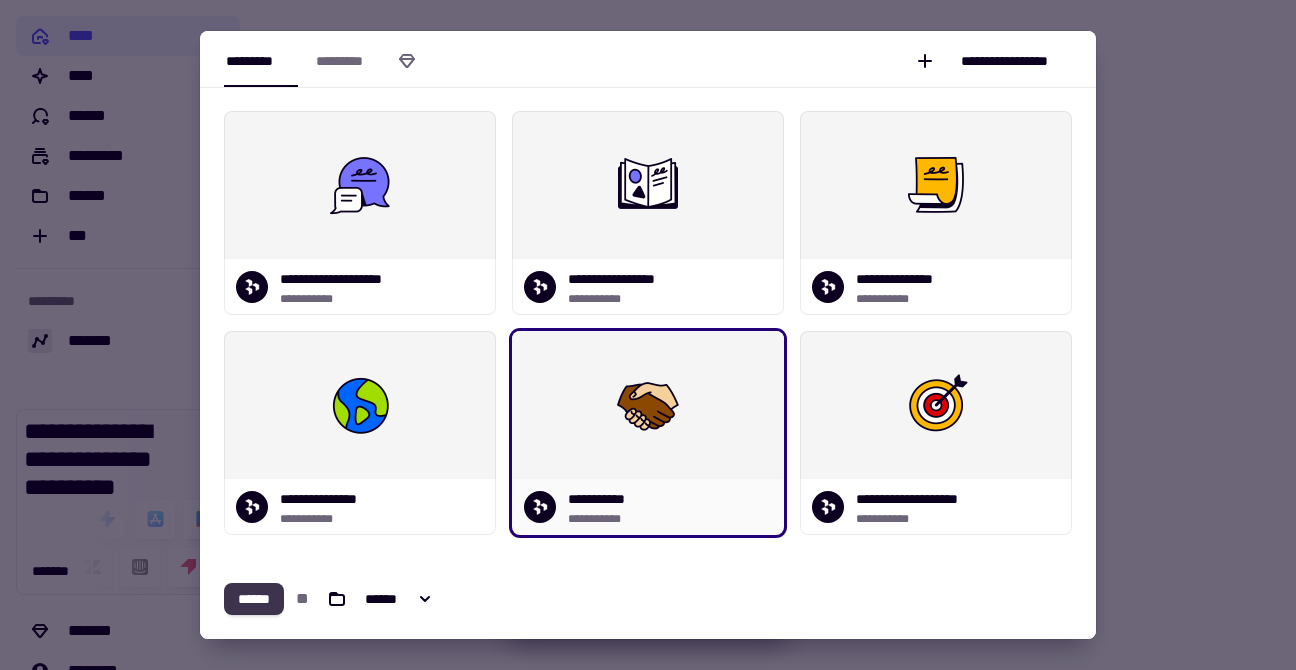 click on "******" 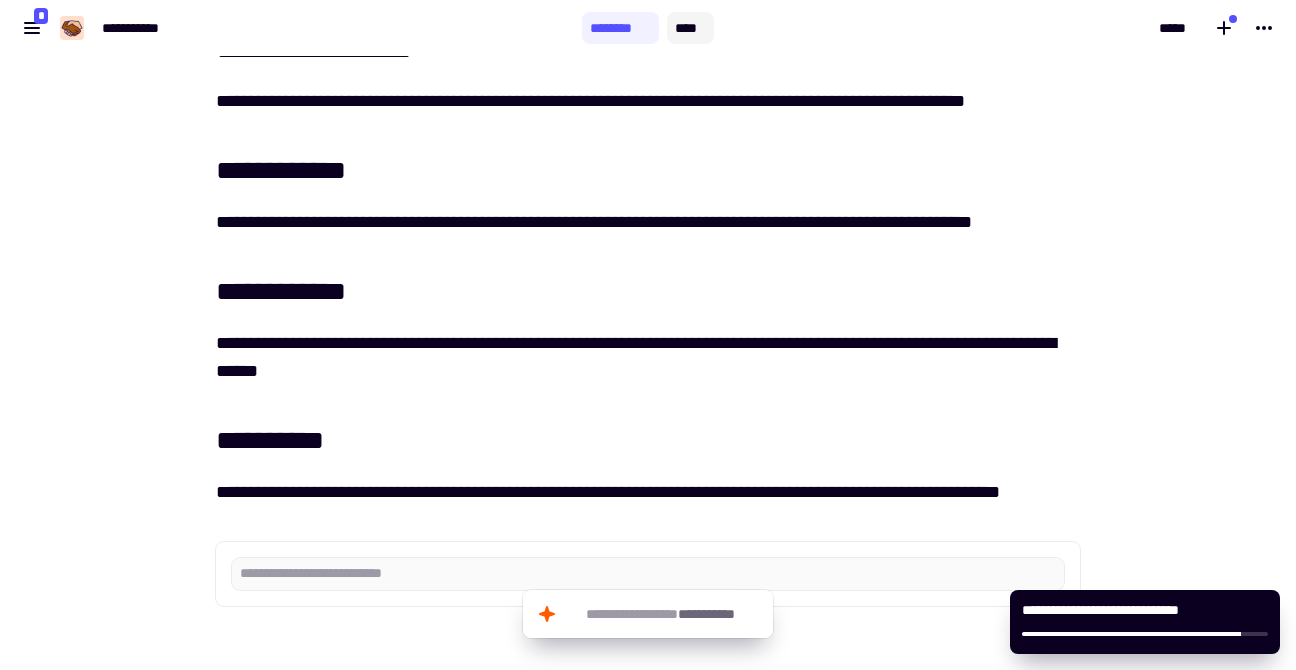 scroll, scrollTop: 939, scrollLeft: 0, axis: vertical 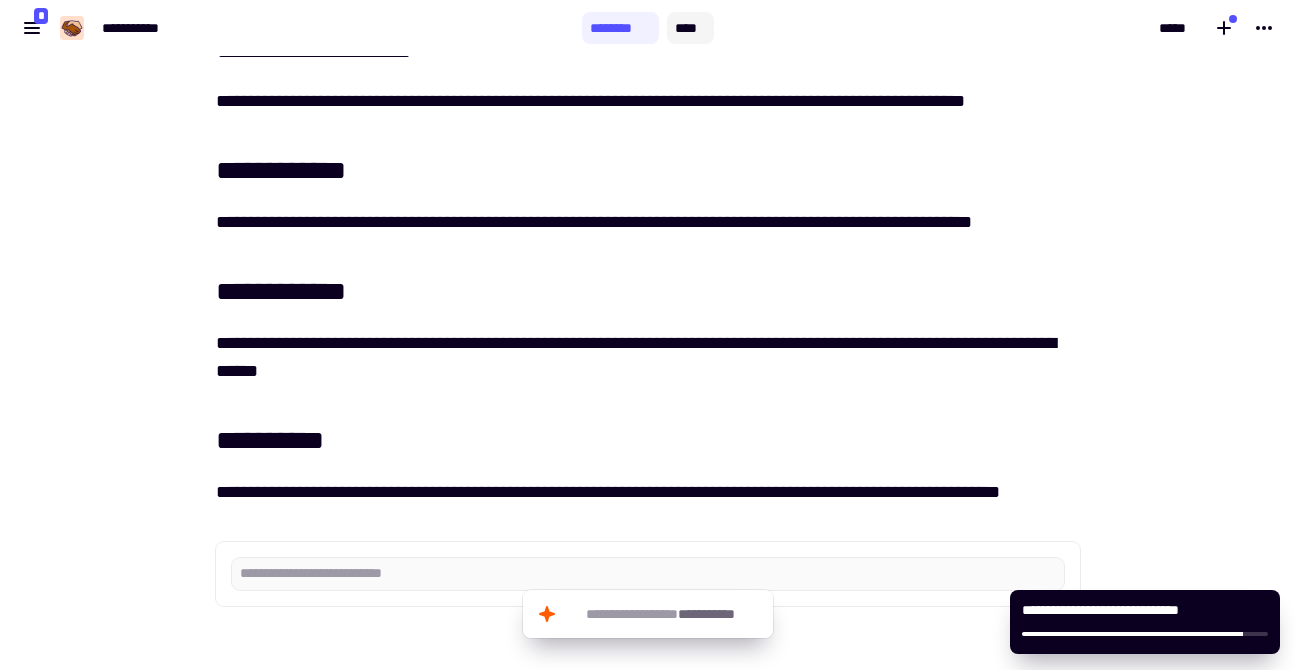 click on "****" 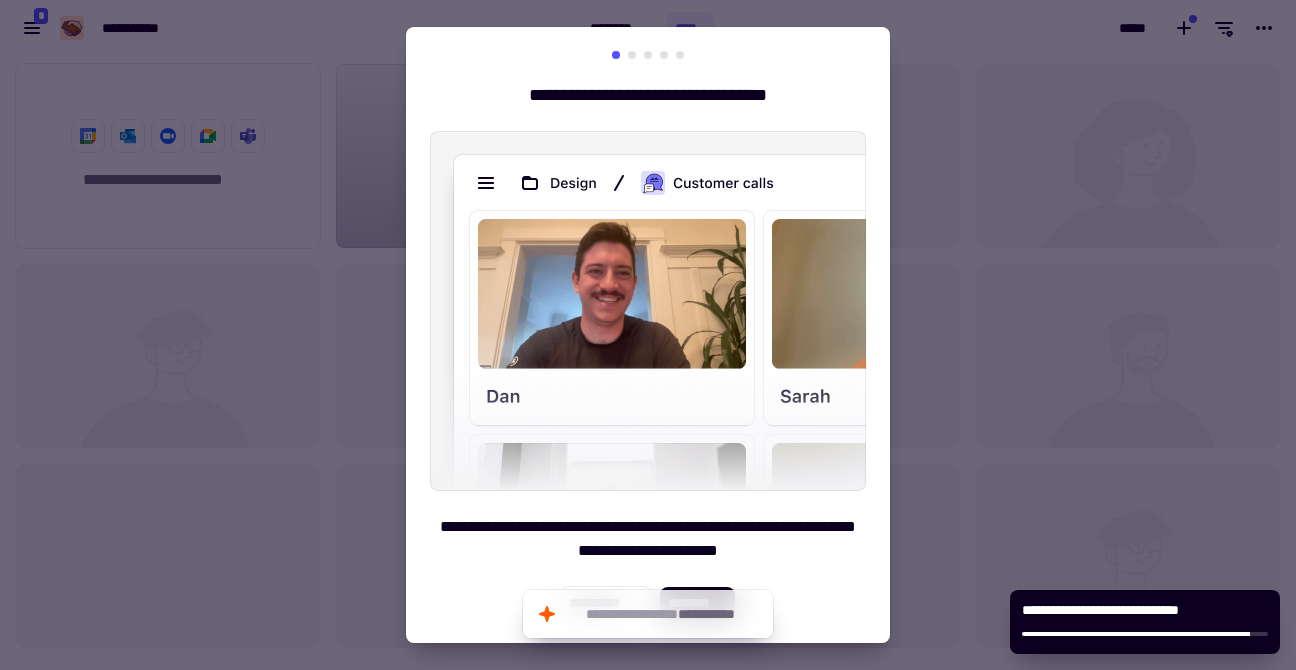 scroll, scrollTop: 1, scrollLeft: 1, axis: both 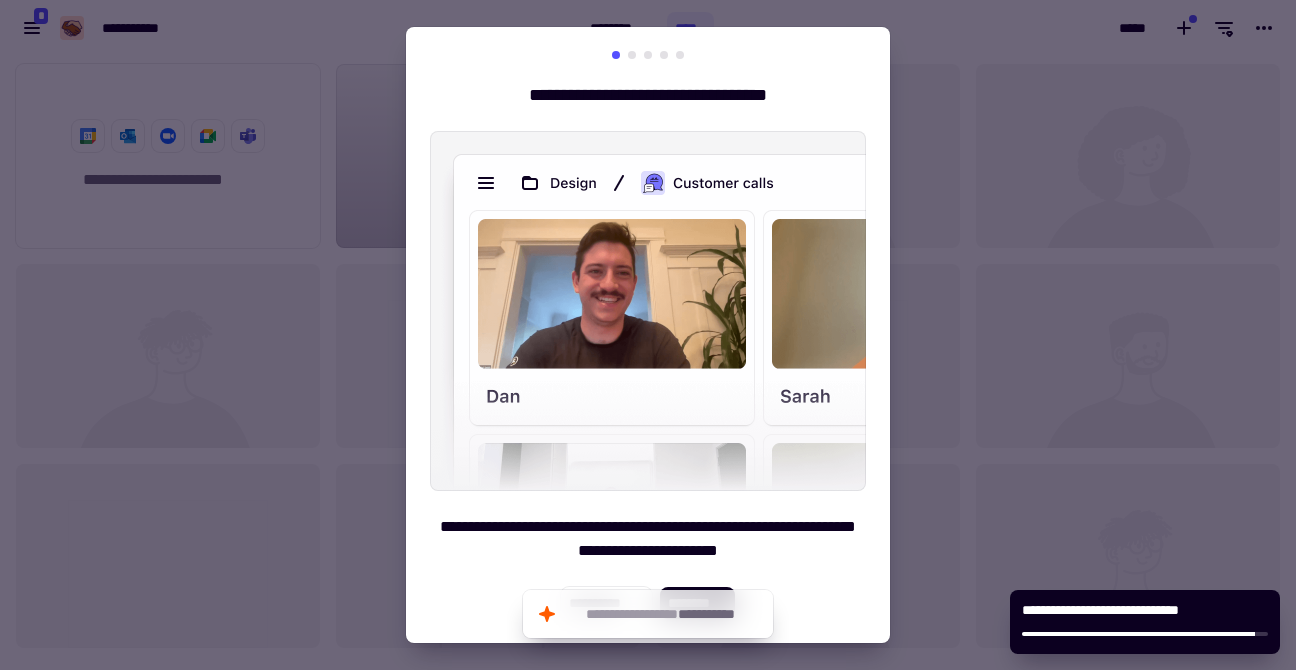 click on "**********" at bounding box center [648, 335] 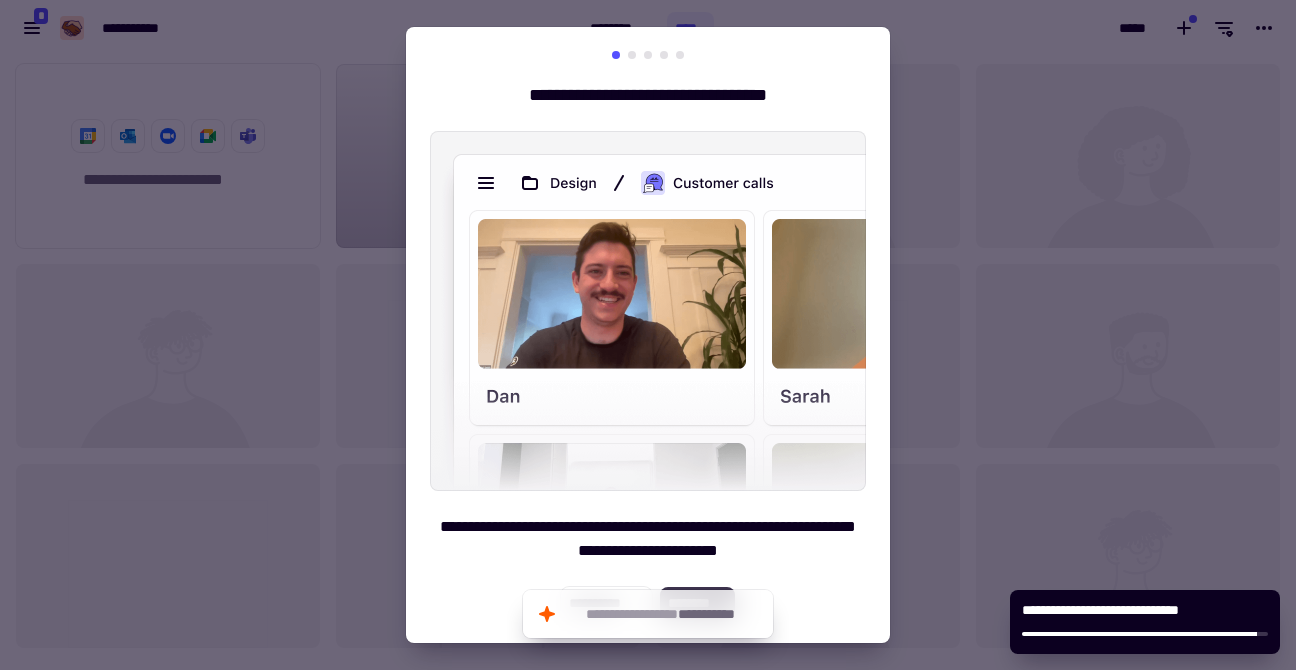 click on "********" 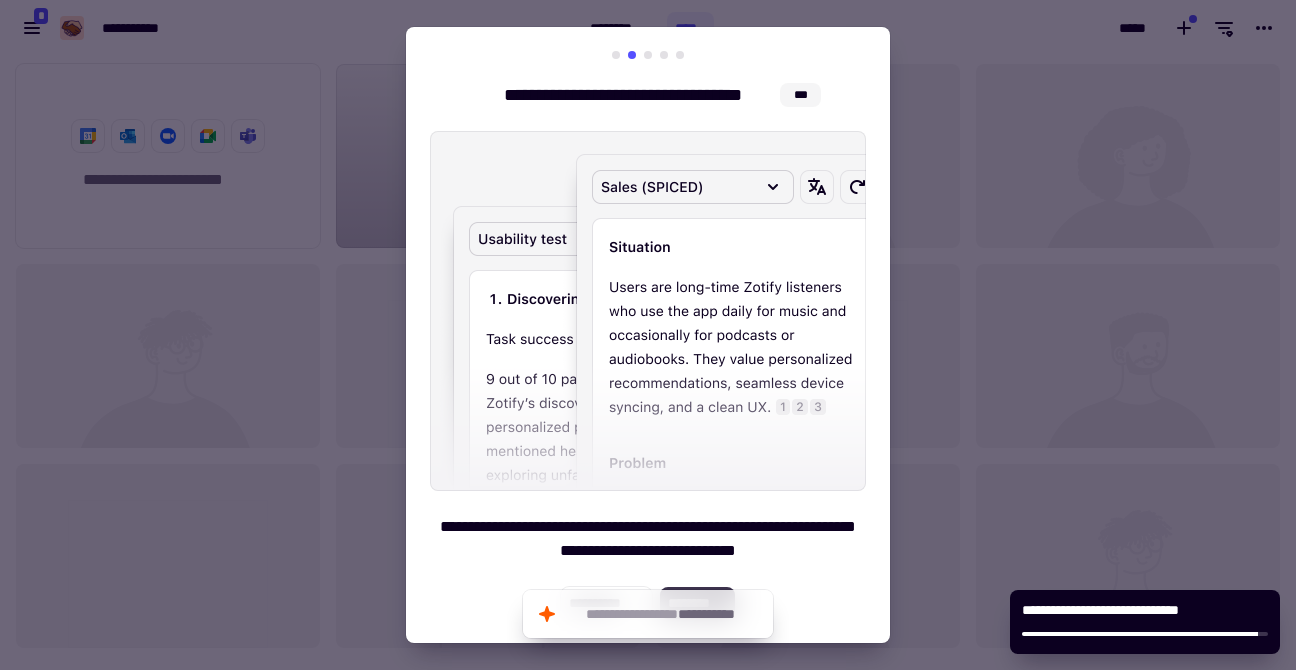 click on "********" 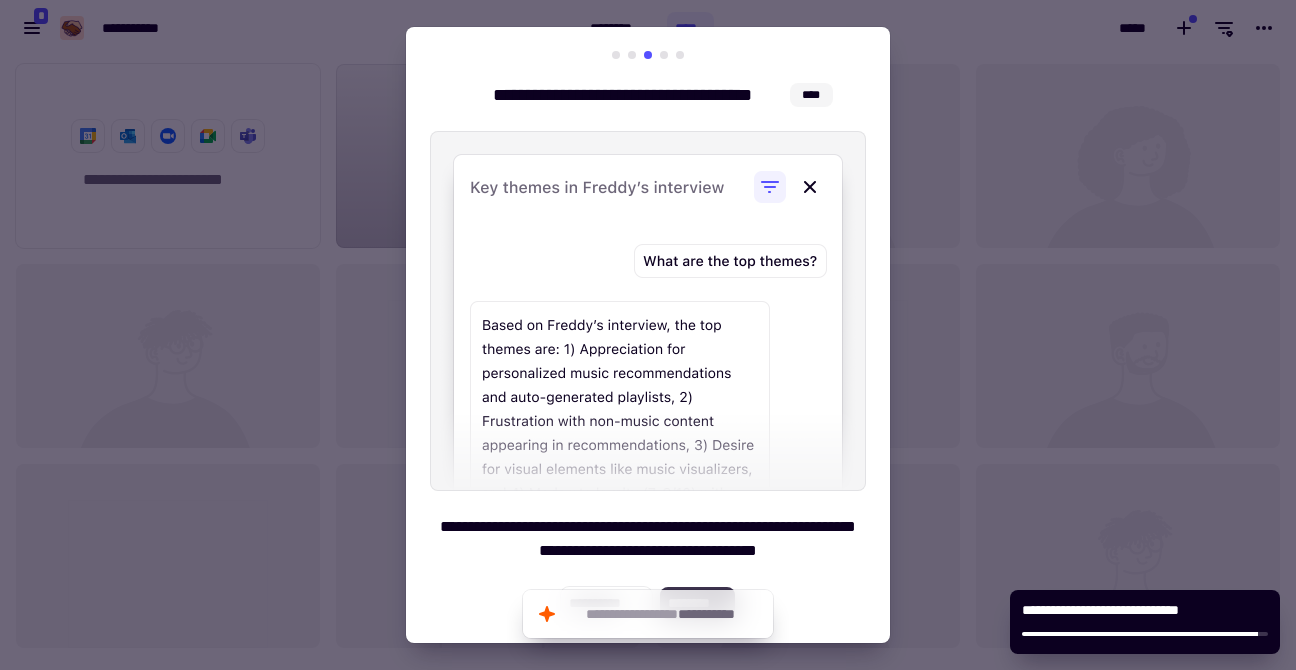 click on "********" 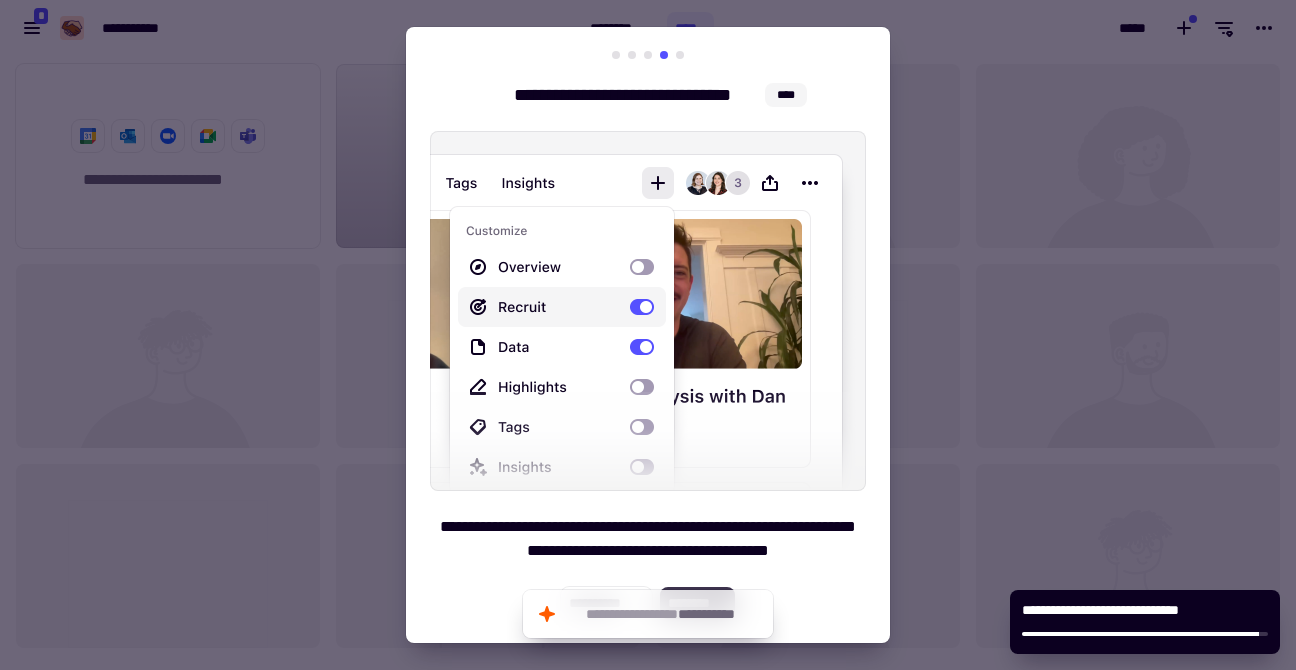 click on "********" 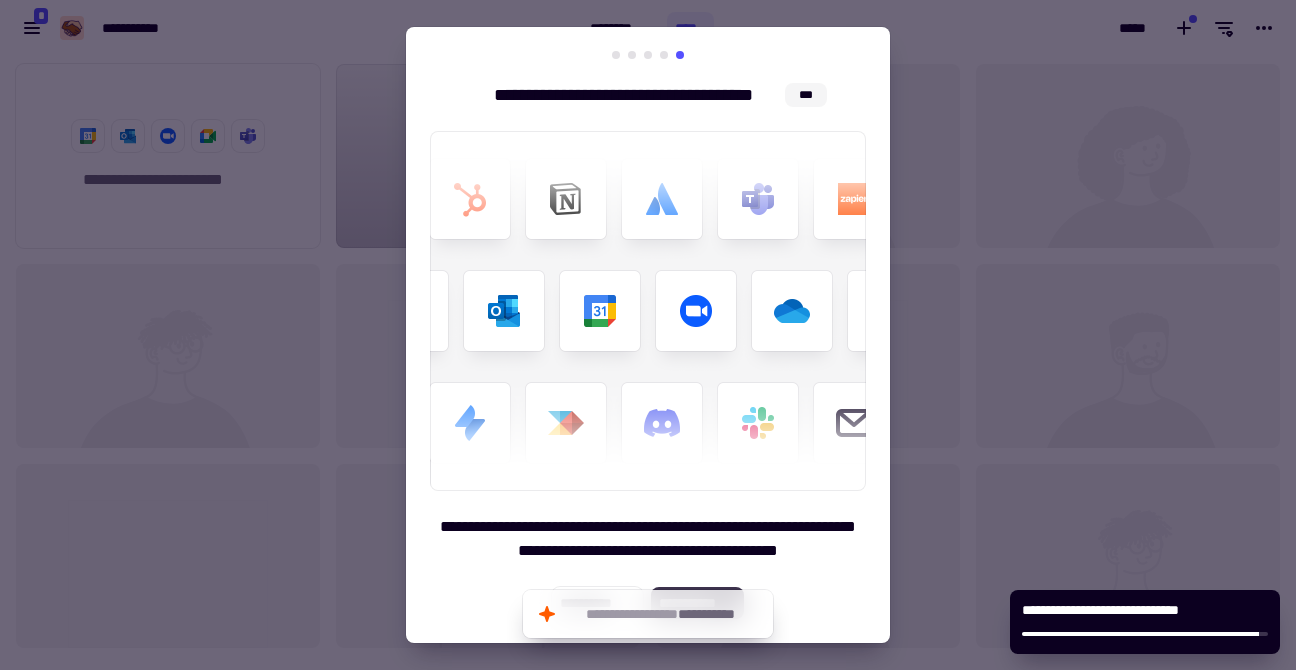click on "**********" 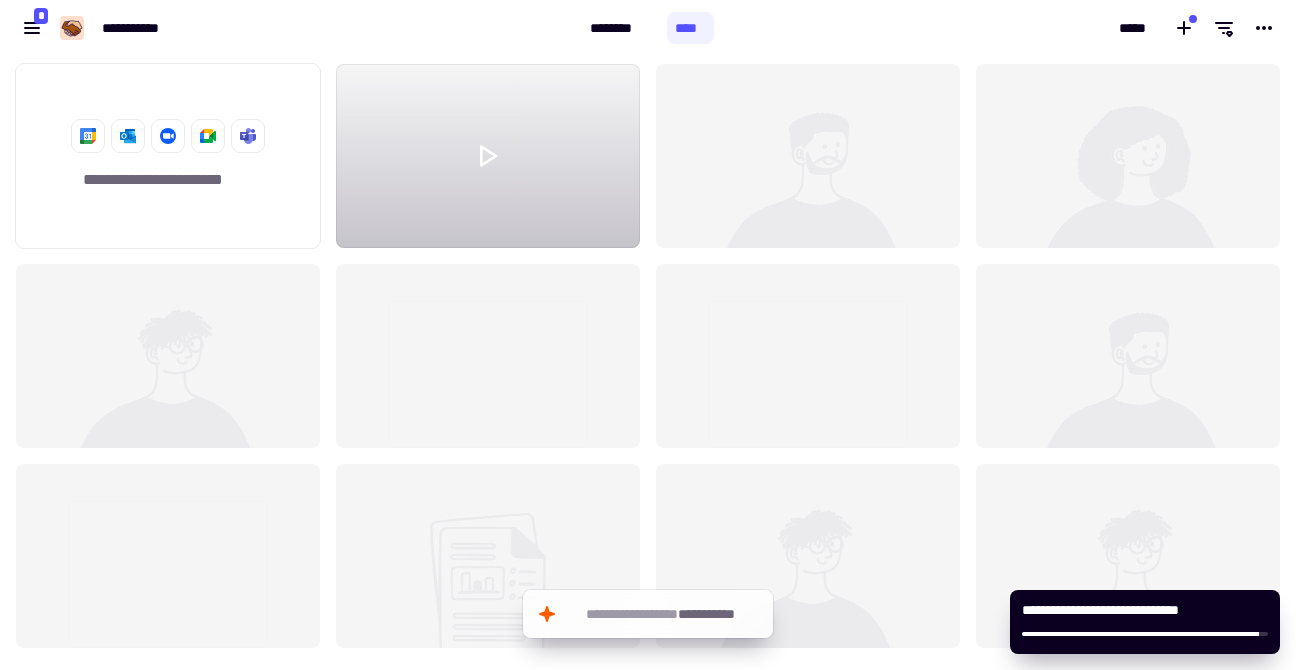 click 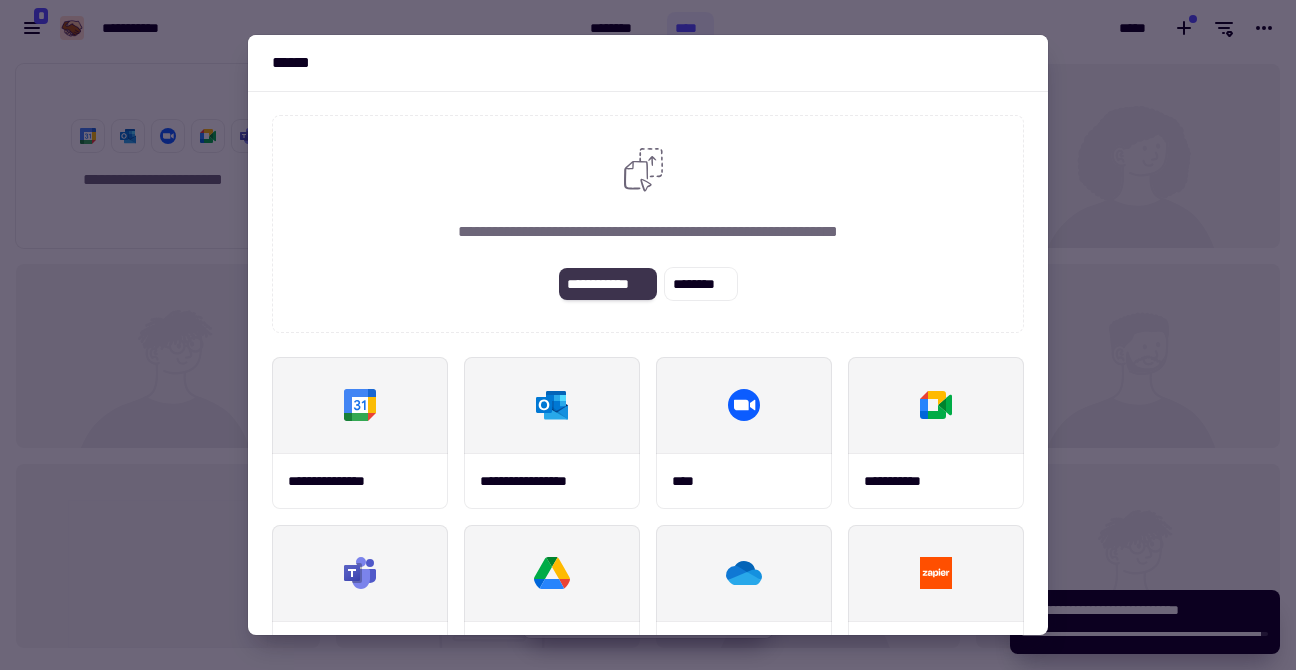 click on "**********" 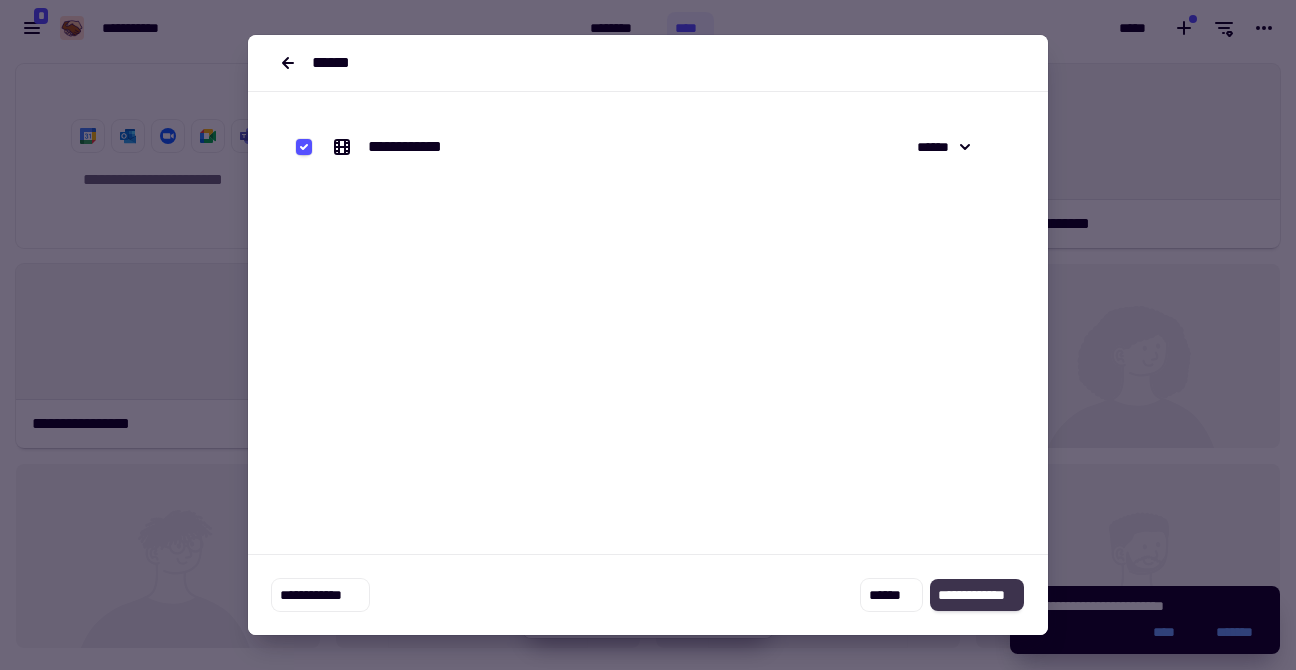 click on "**********" 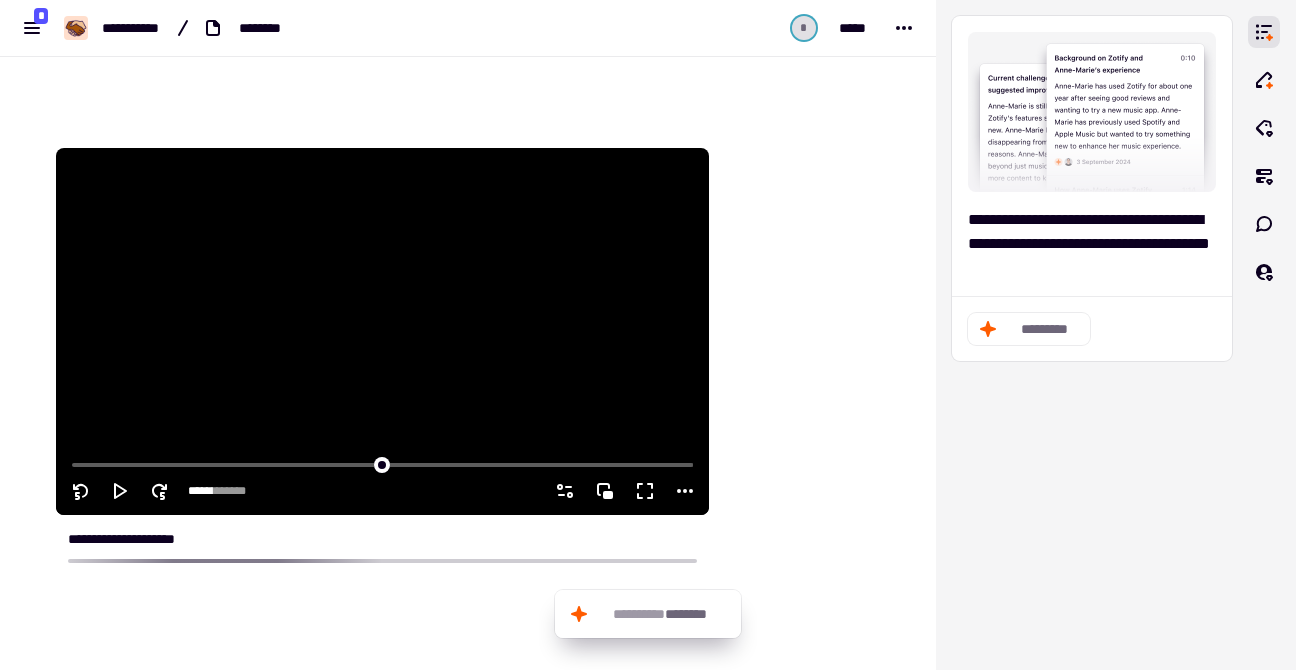 scroll, scrollTop: 77, scrollLeft: 0, axis: vertical 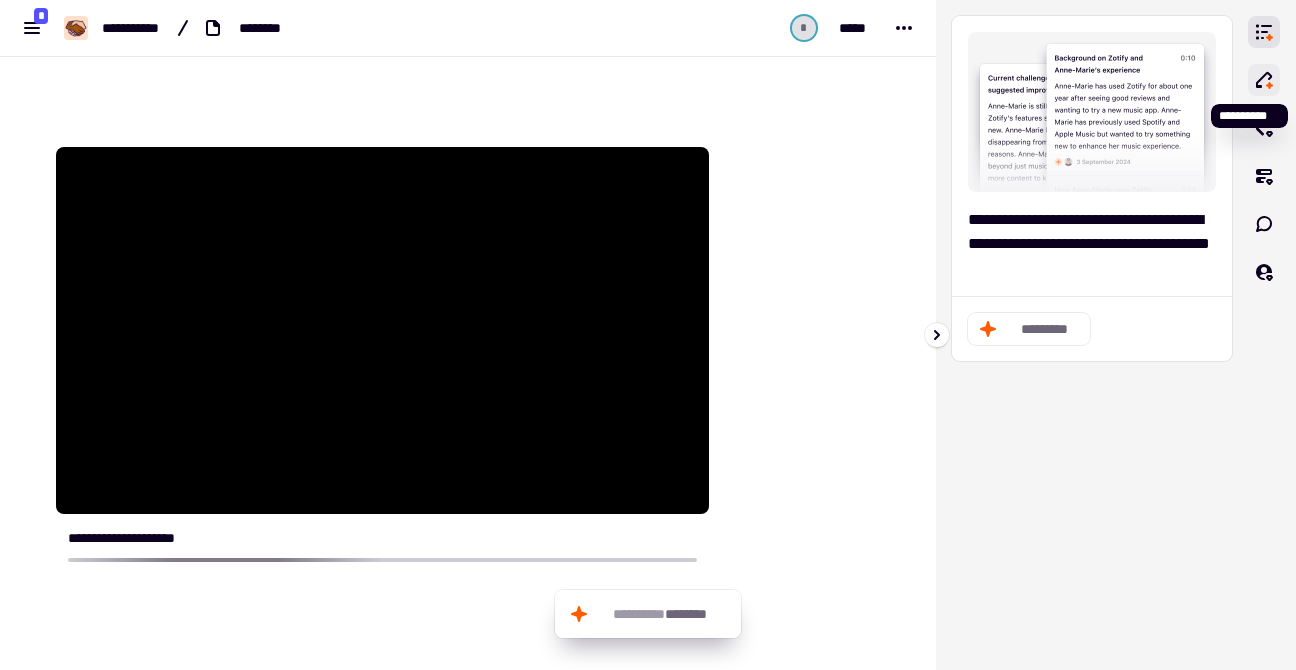 click 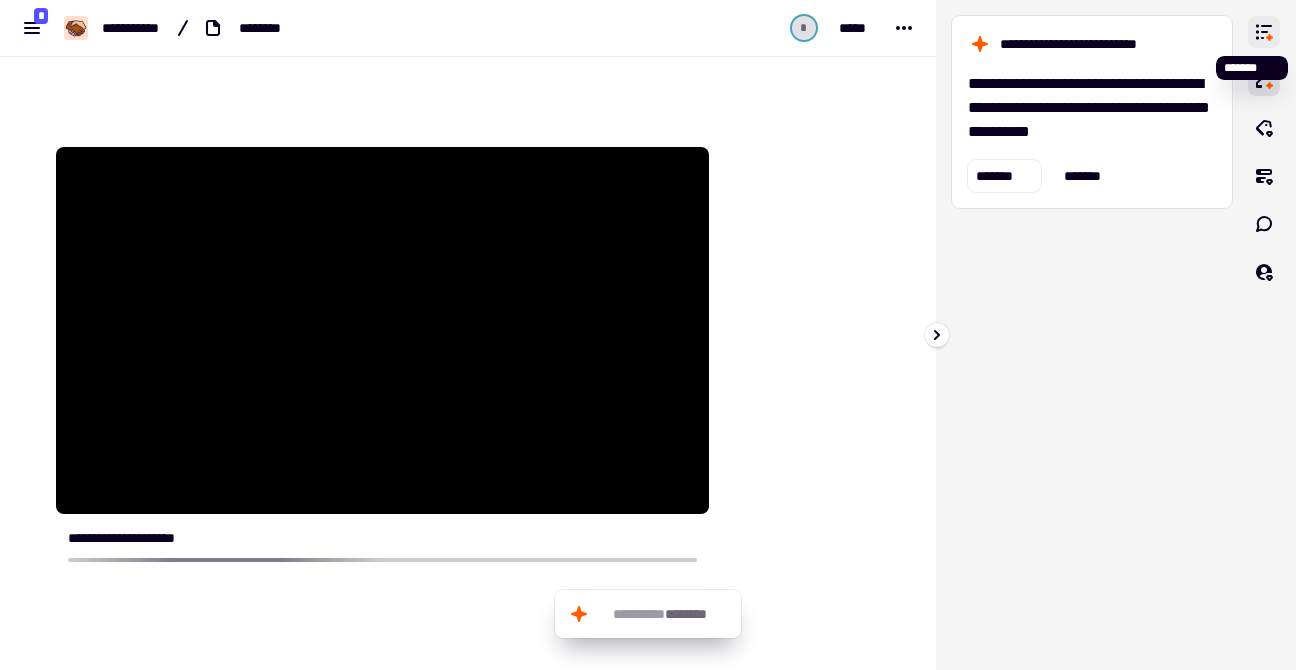 click 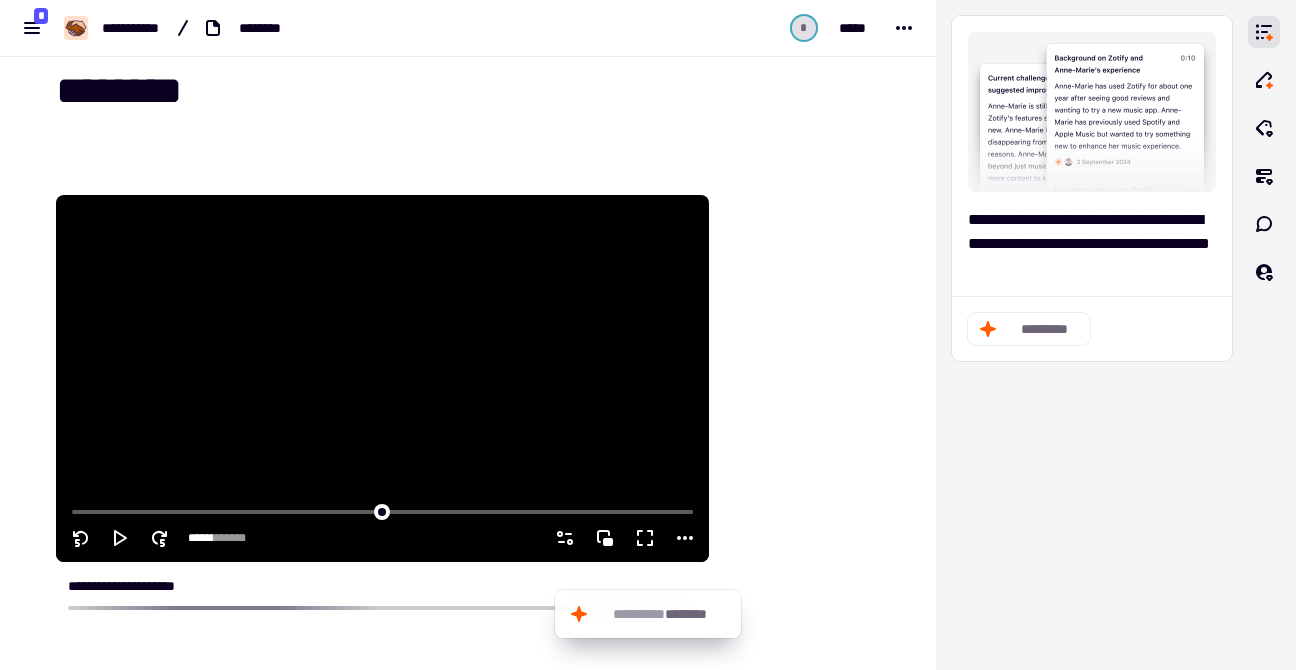 scroll, scrollTop: 0, scrollLeft: 0, axis: both 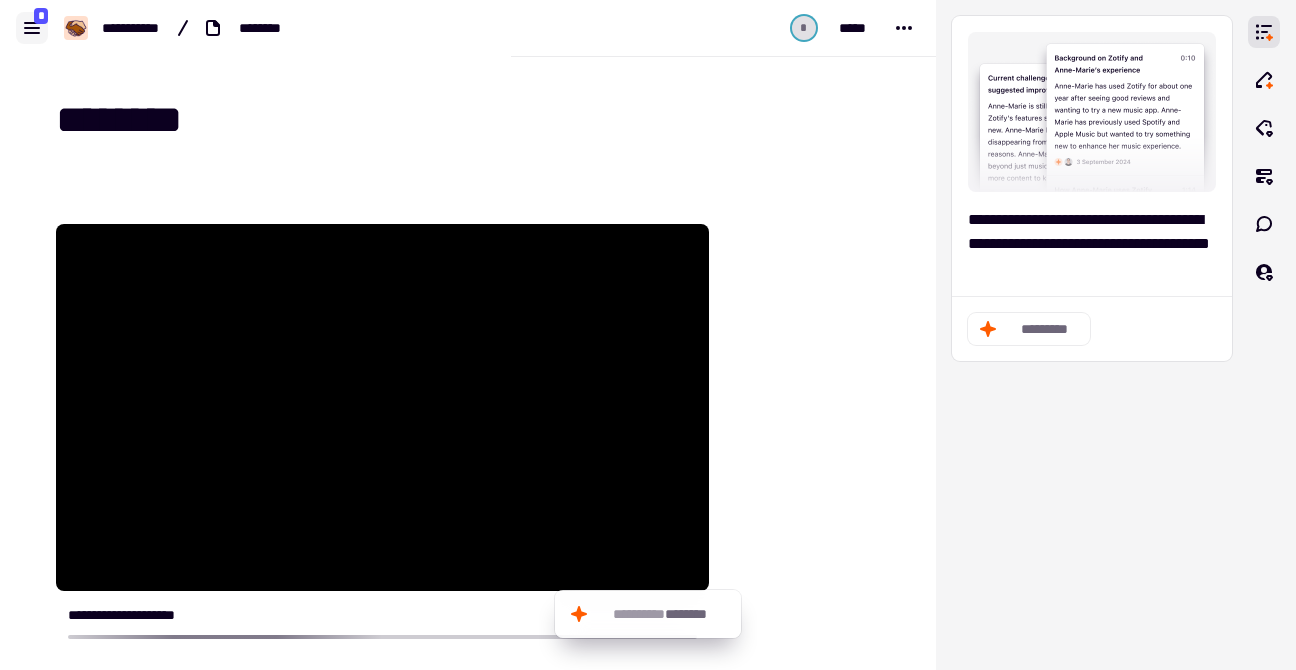 click 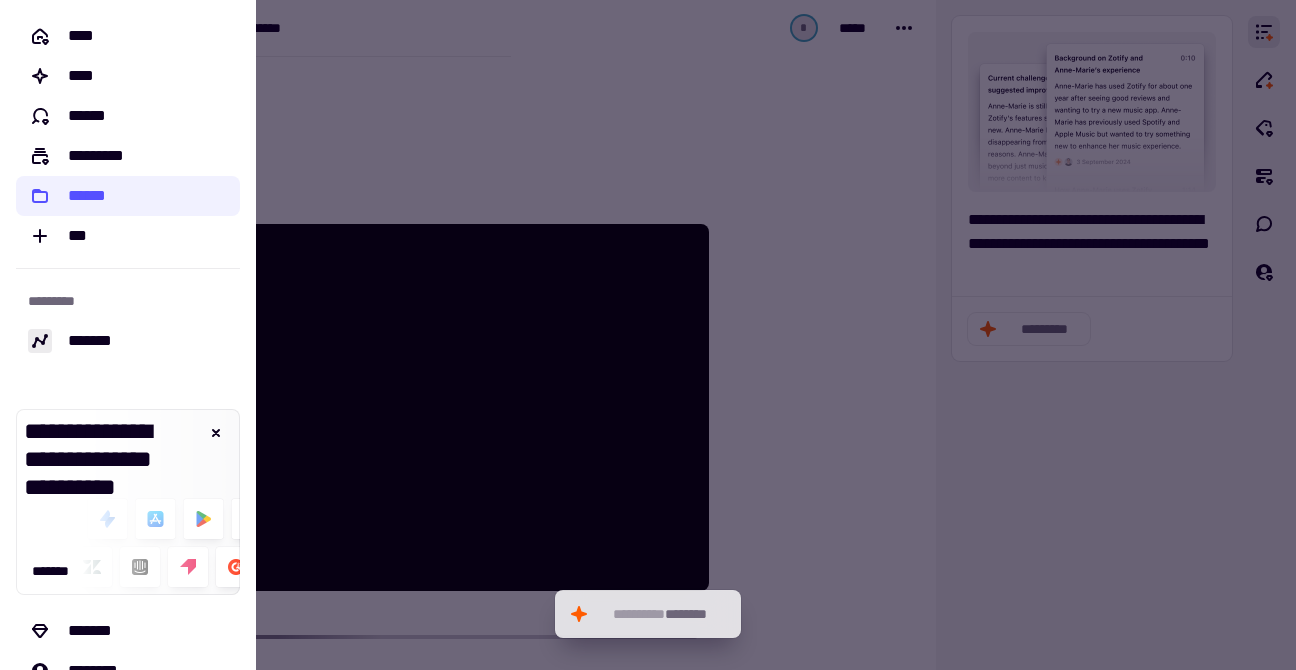 click at bounding box center [648, 335] 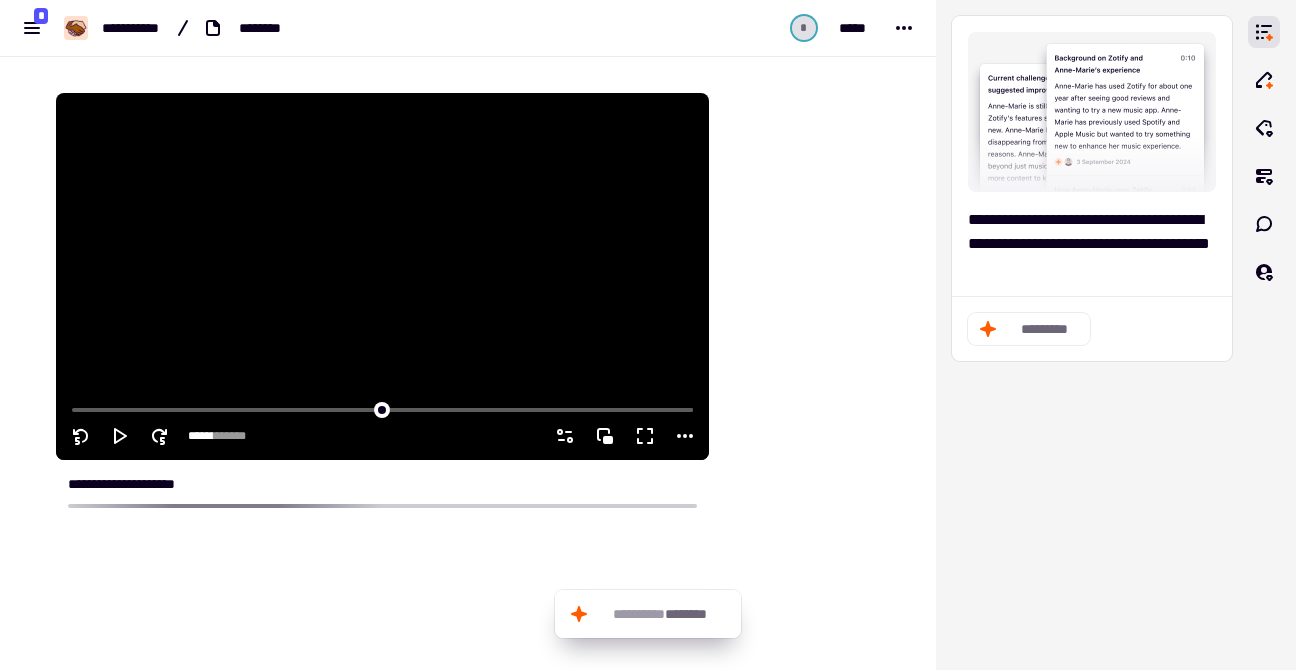 scroll, scrollTop: 134, scrollLeft: 0, axis: vertical 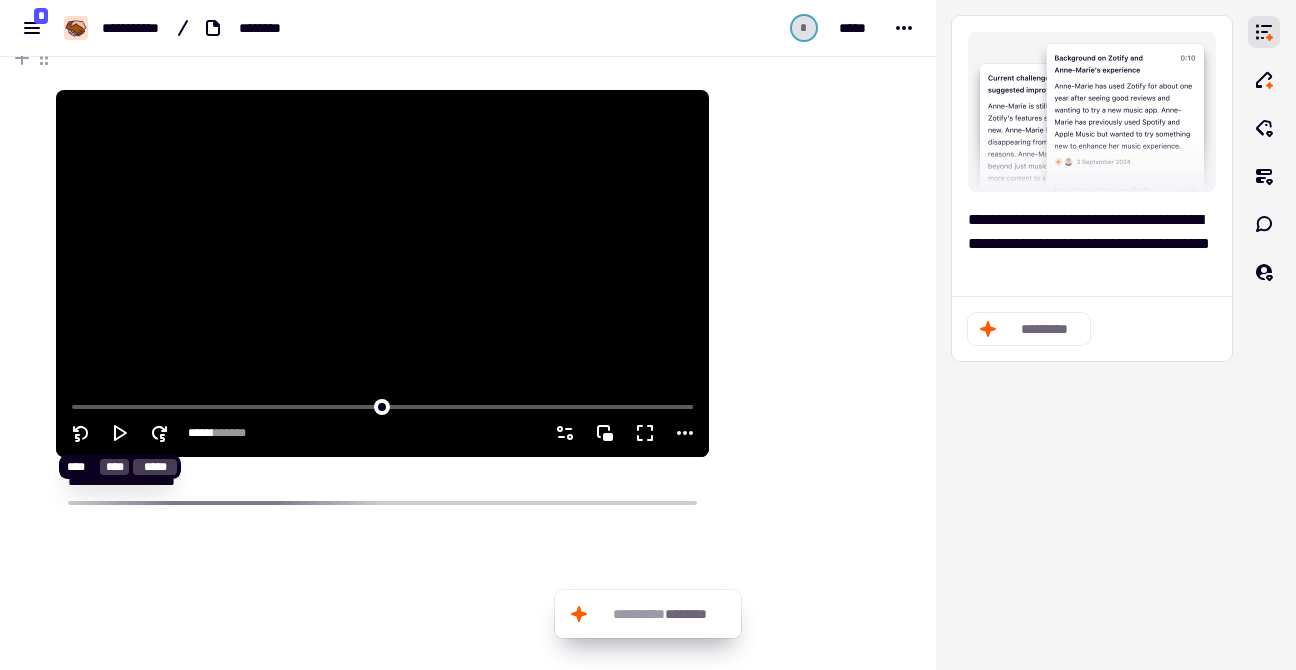 click 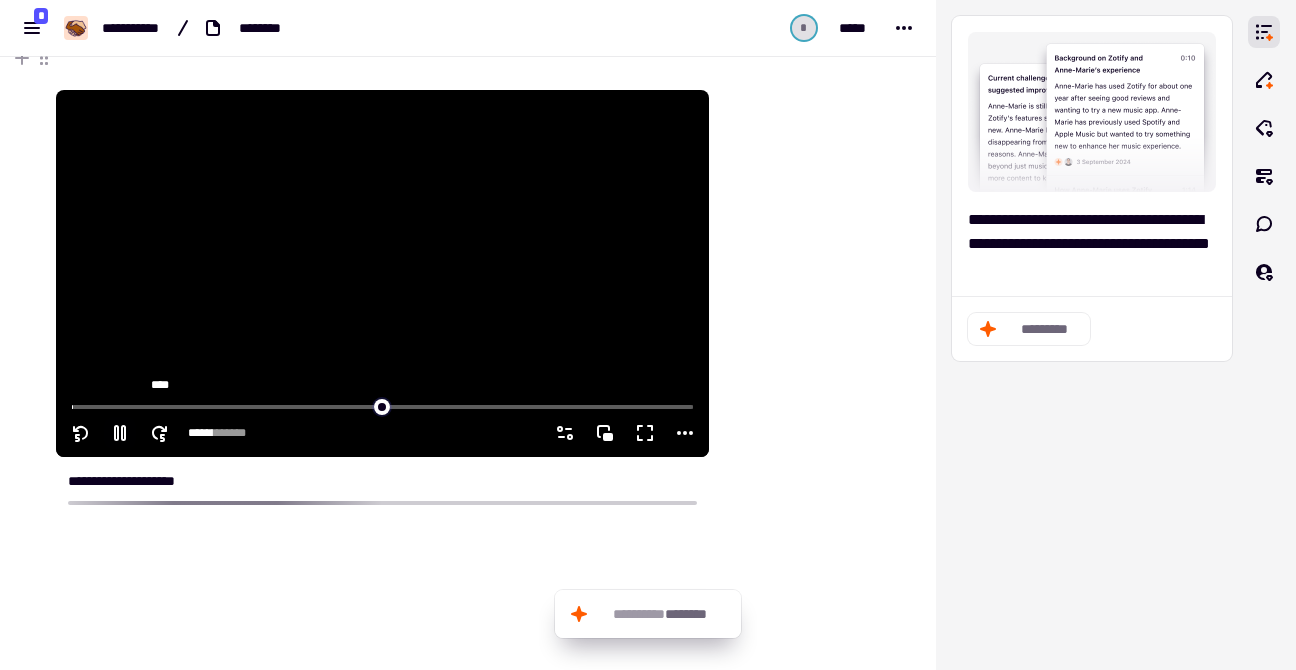 click at bounding box center [382, 405] 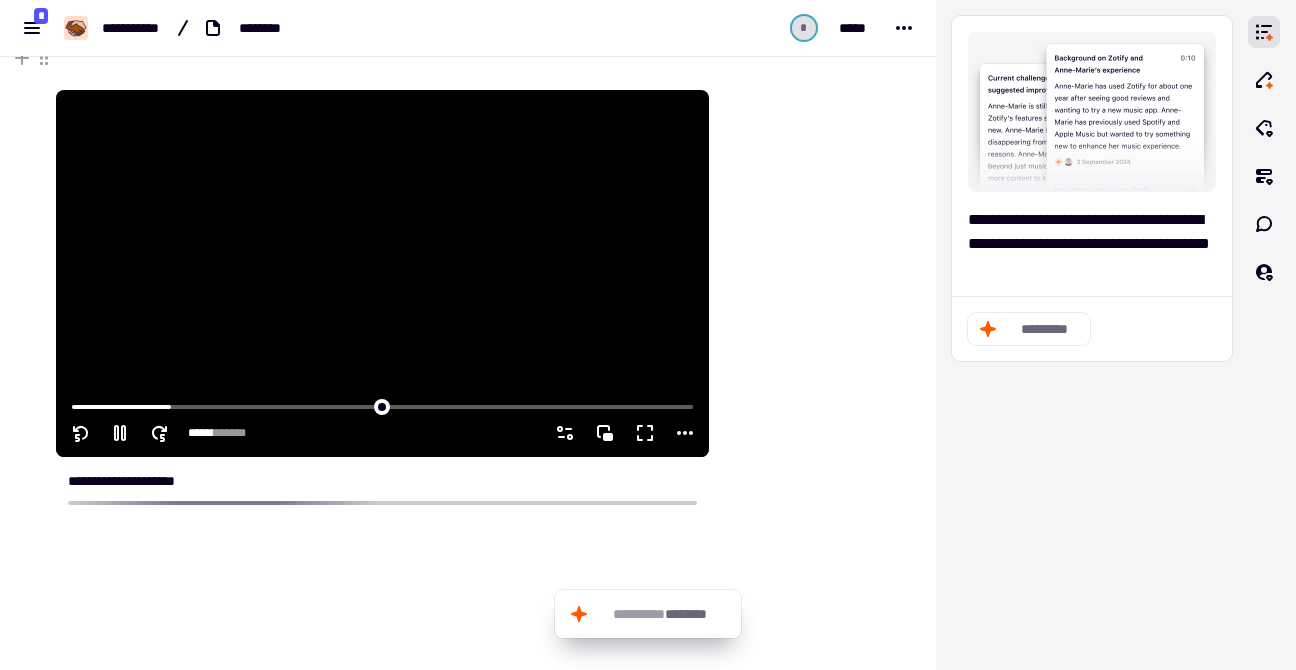 click at bounding box center (382, 405) 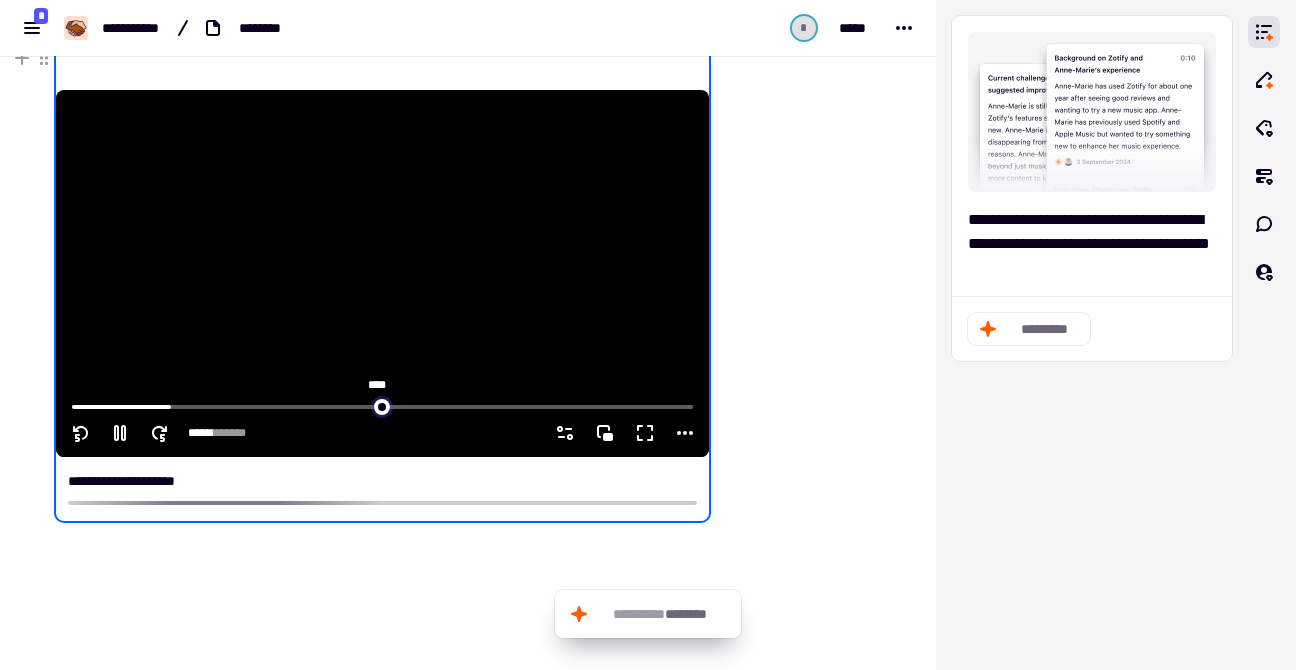 click at bounding box center (382, 405) 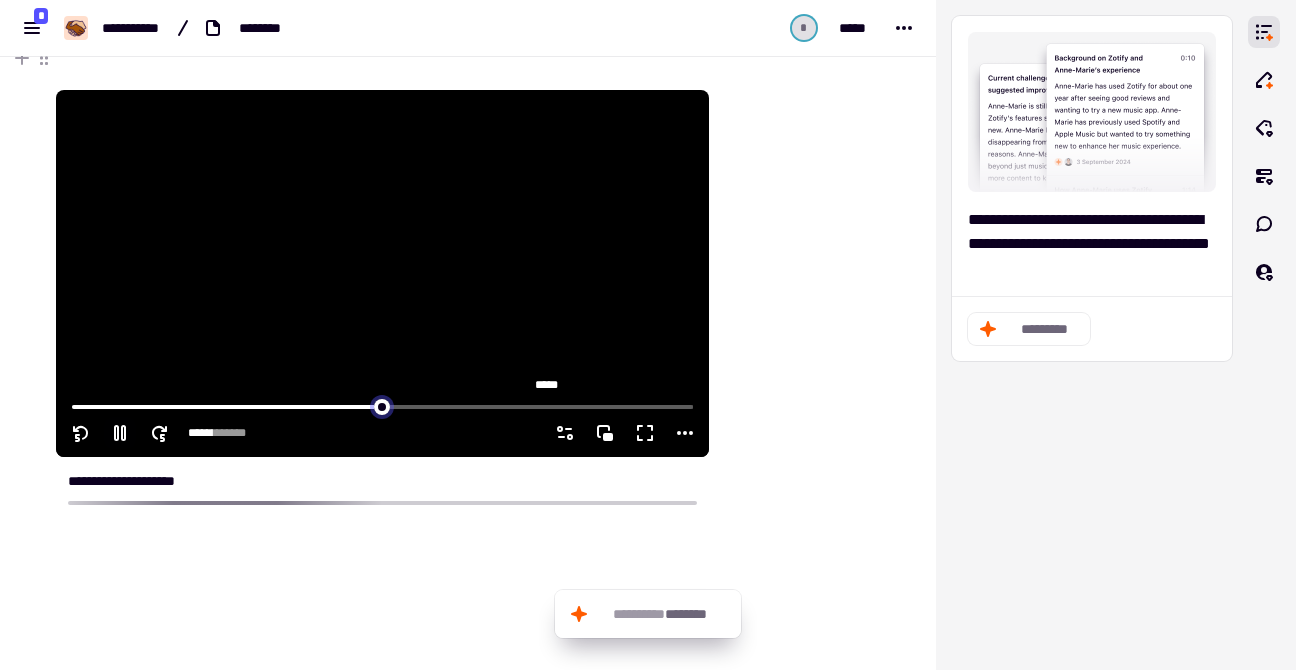 click at bounding box center (382, 405) 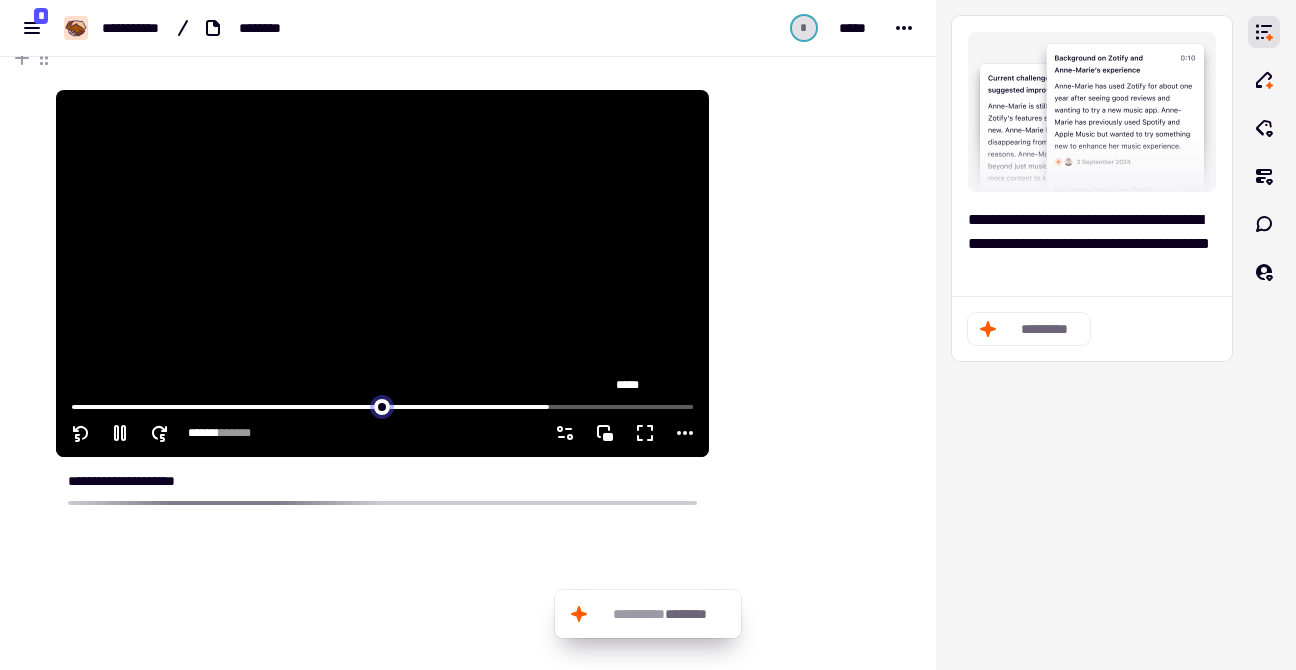 click at bounding box center (382, 405) 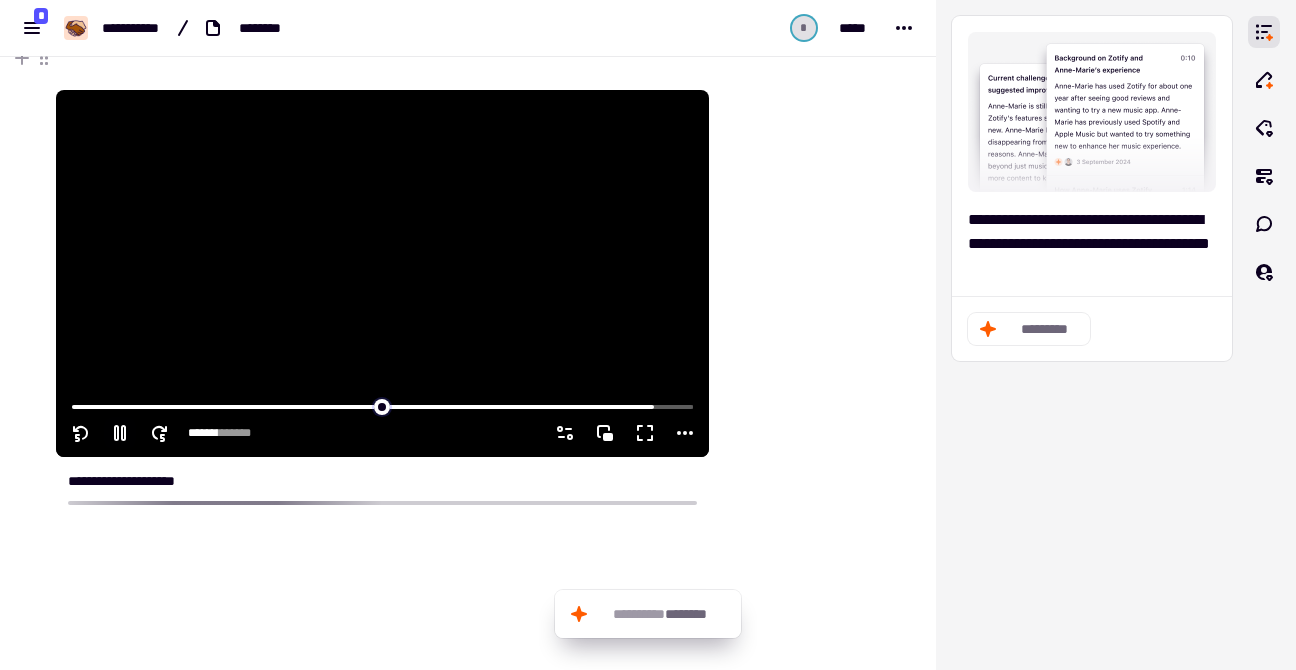click 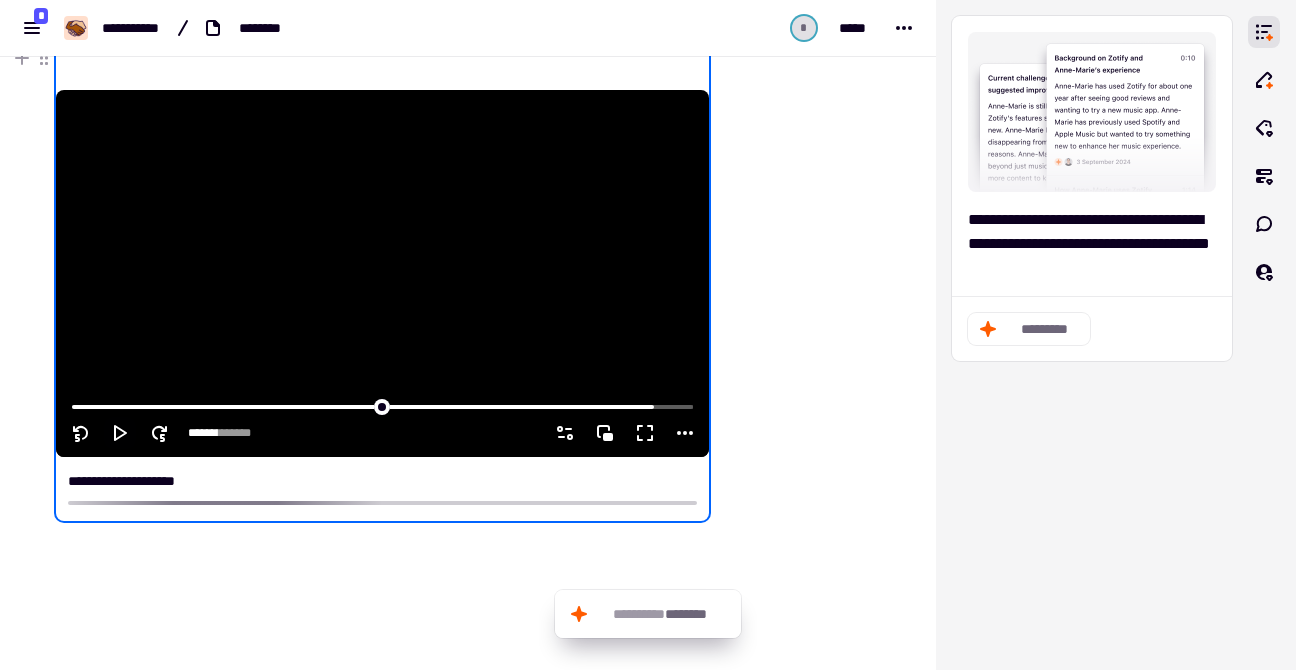 click at bounding box center [382, 405] 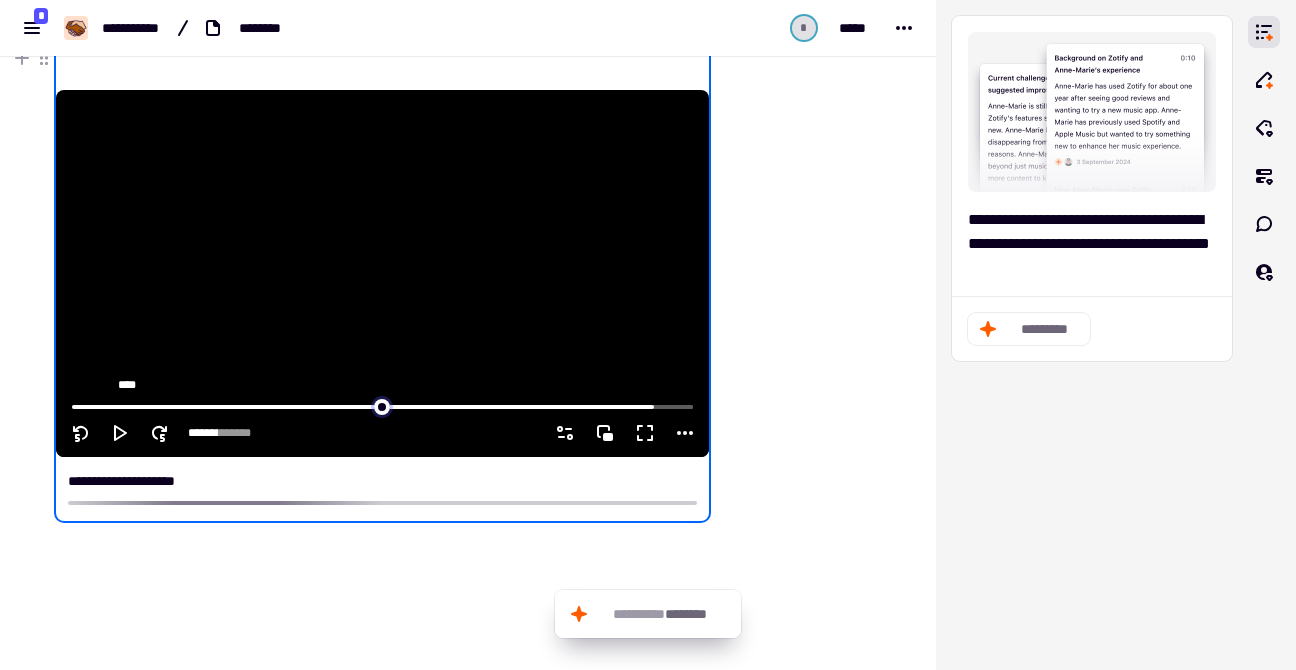 type on "*" 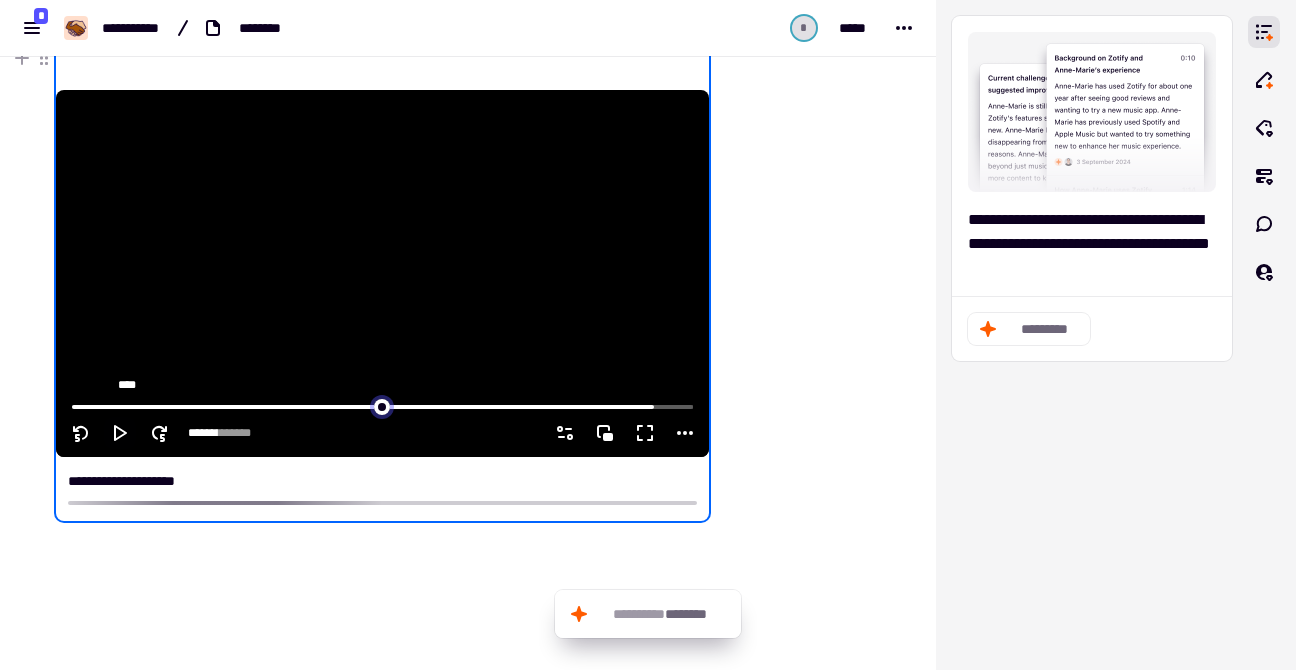 click at bounding box center [382, 405] 